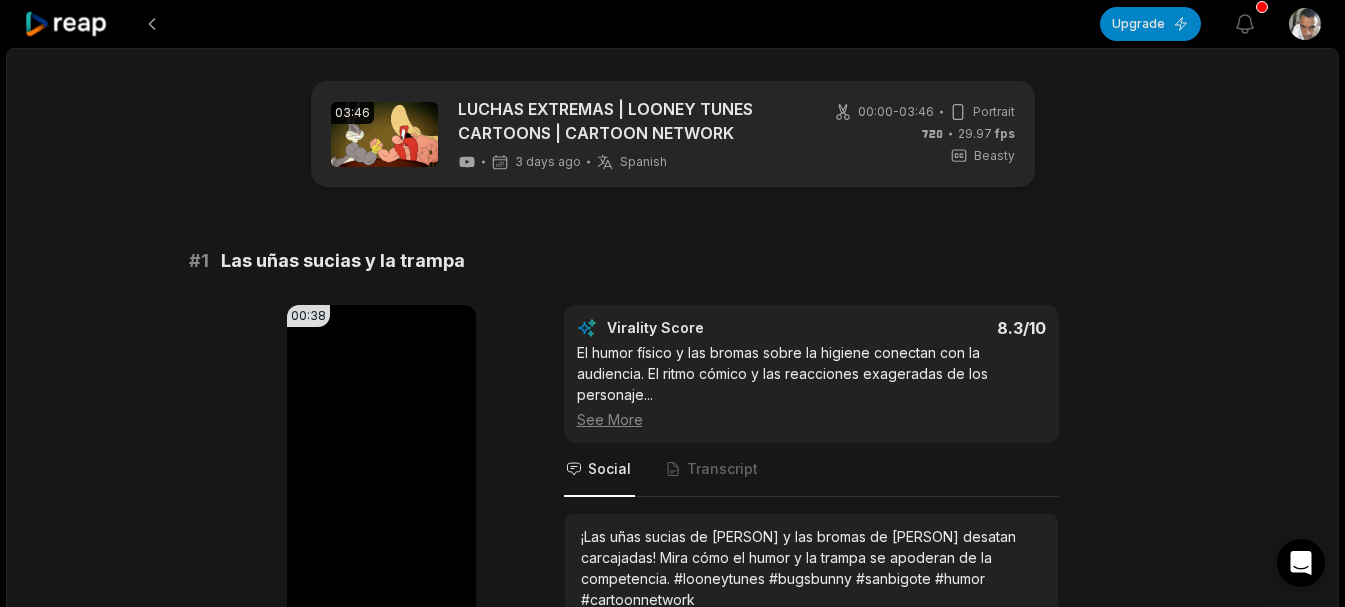 scroll, scrollTop: 2981, scrollLeft: 0, axis: vertical 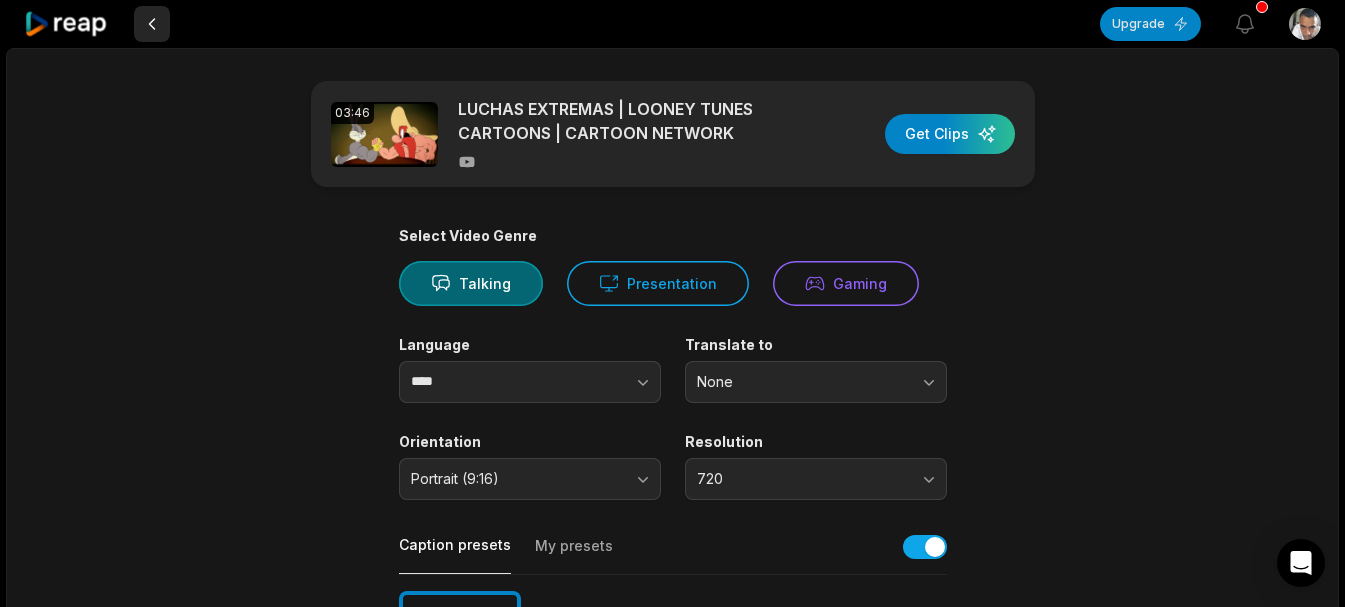 click at bounding box center [152, 24] 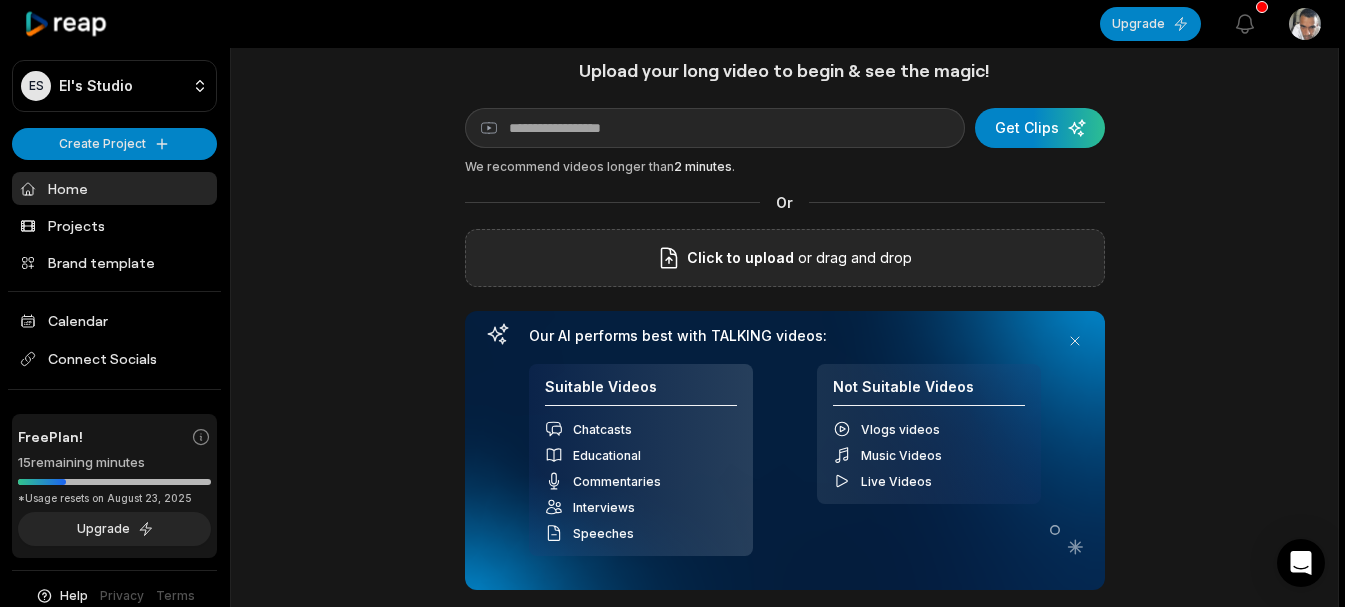 scroll, scrollTop: 27, scrollLeft: 0, axis: vertical 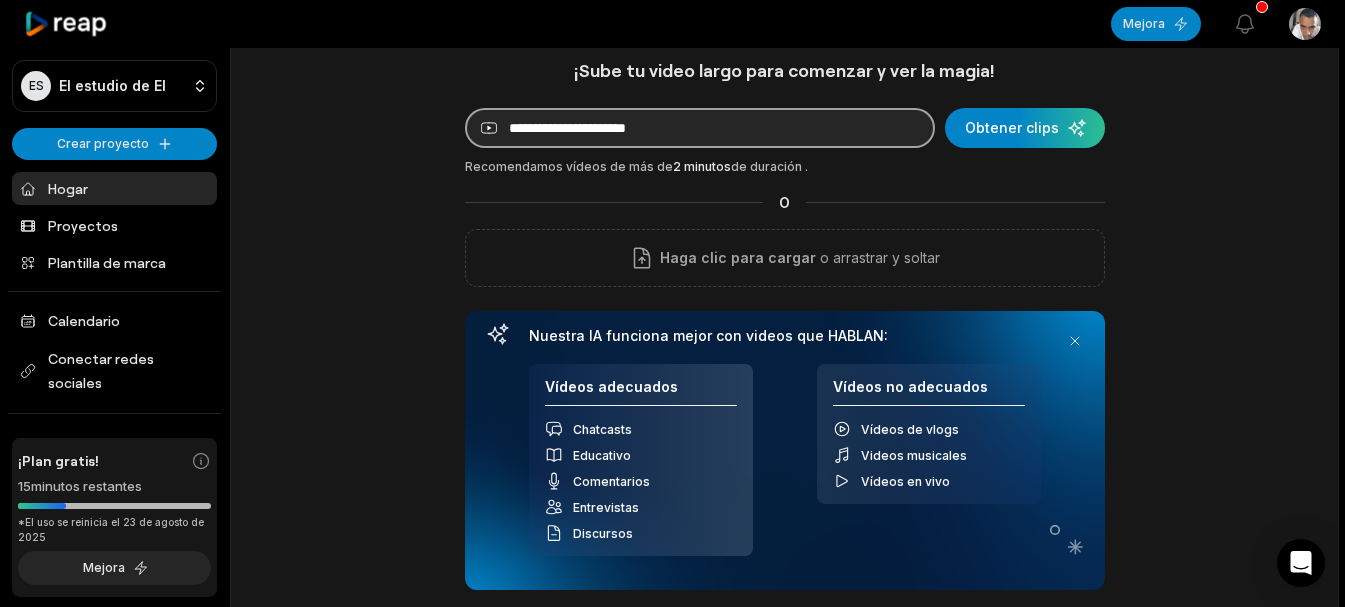 paste on "**********" 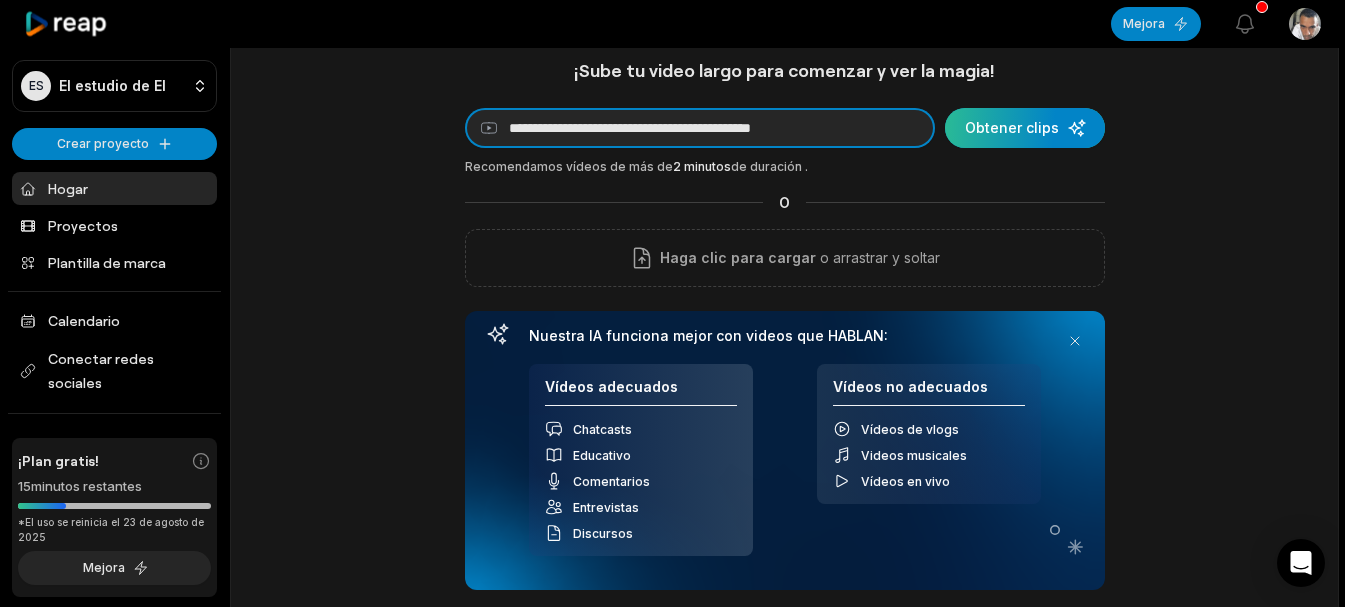 type on "**********" 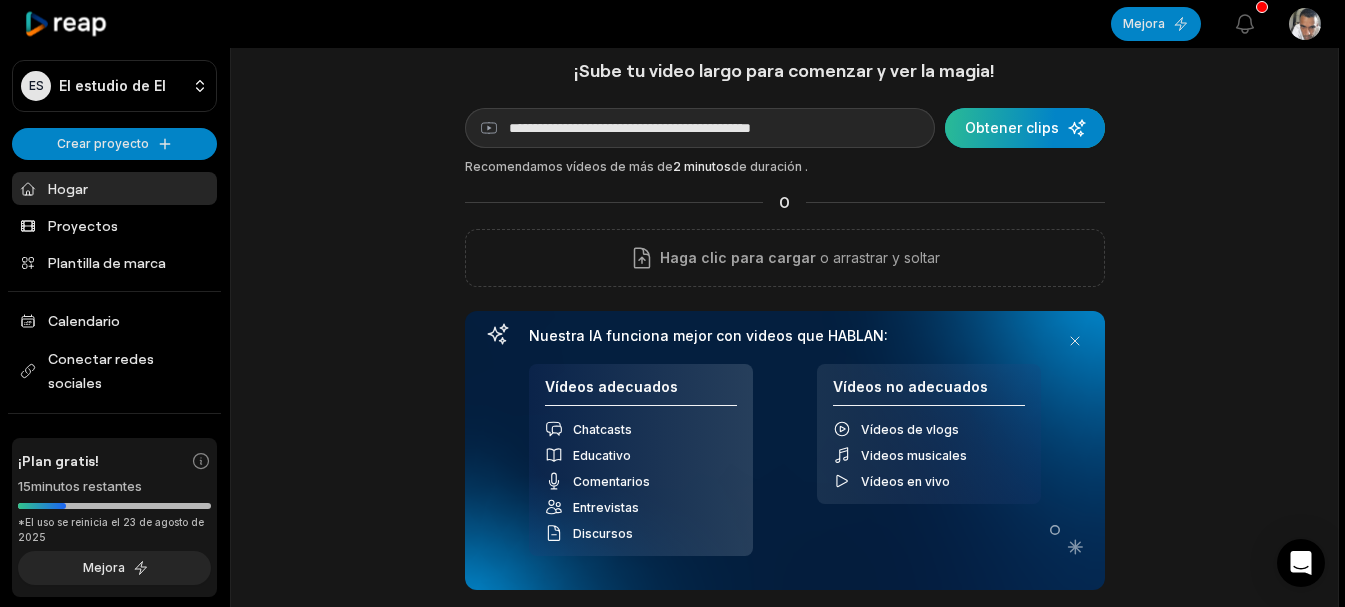 click at bounding box center [1025, 128] 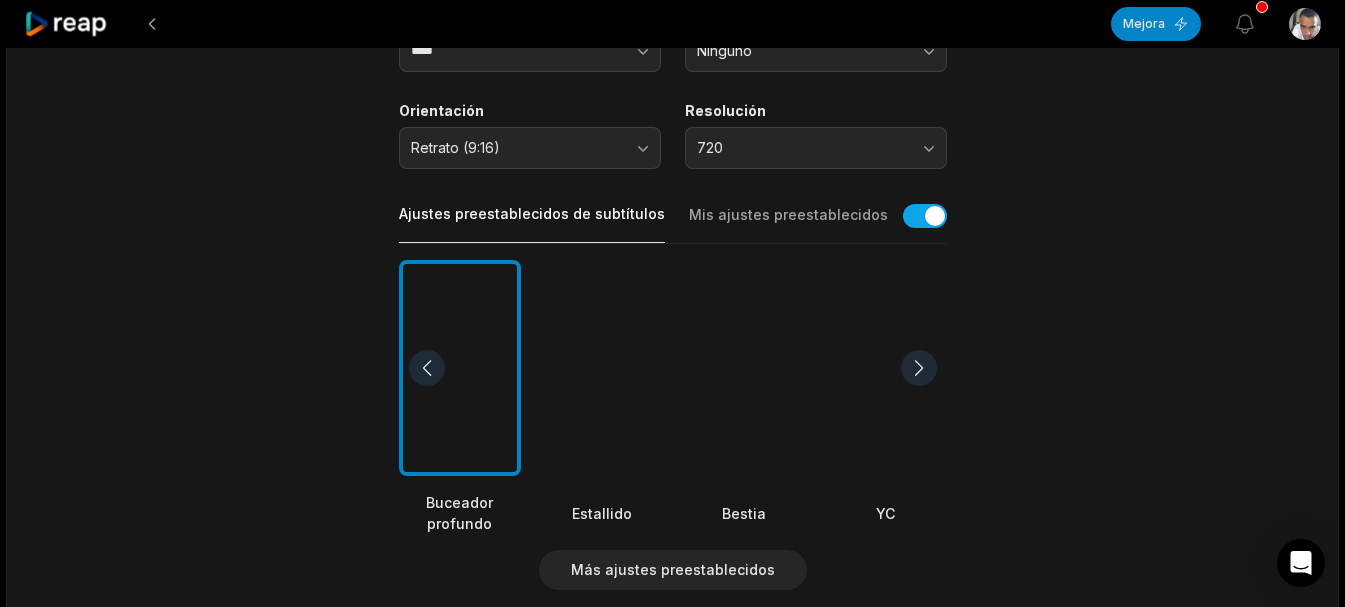 scroll, scrollTop: 469, scrollLeft: 0, axis: vertical 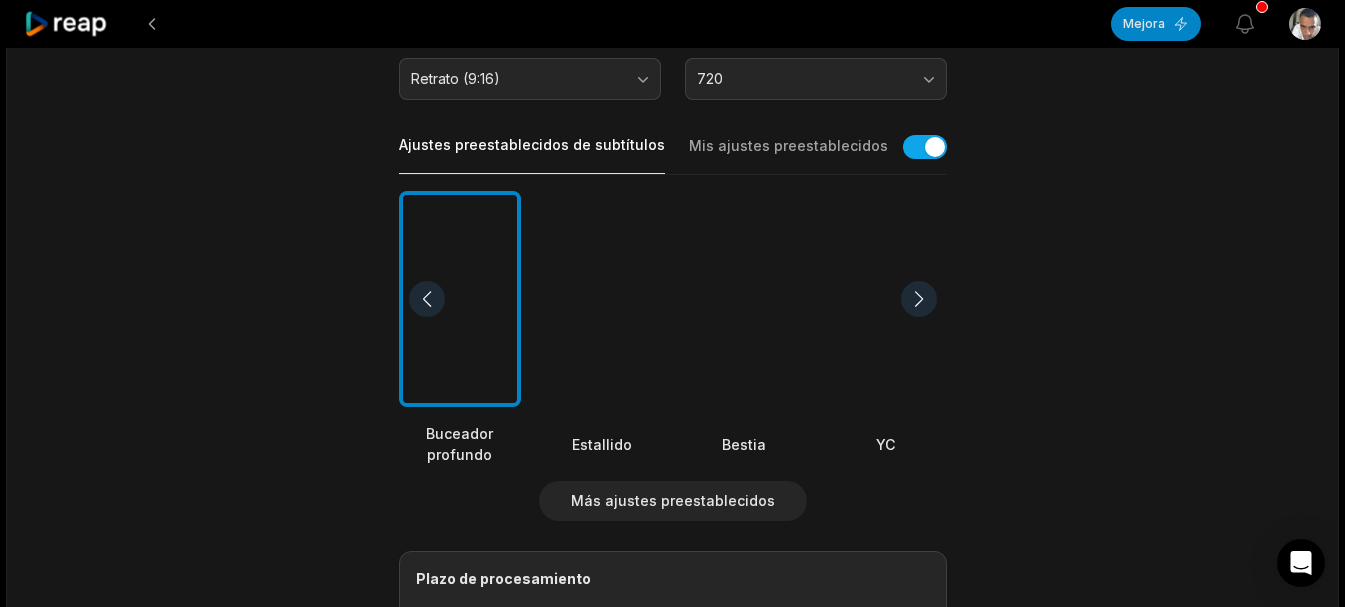 click at bounding box center (919, 299) 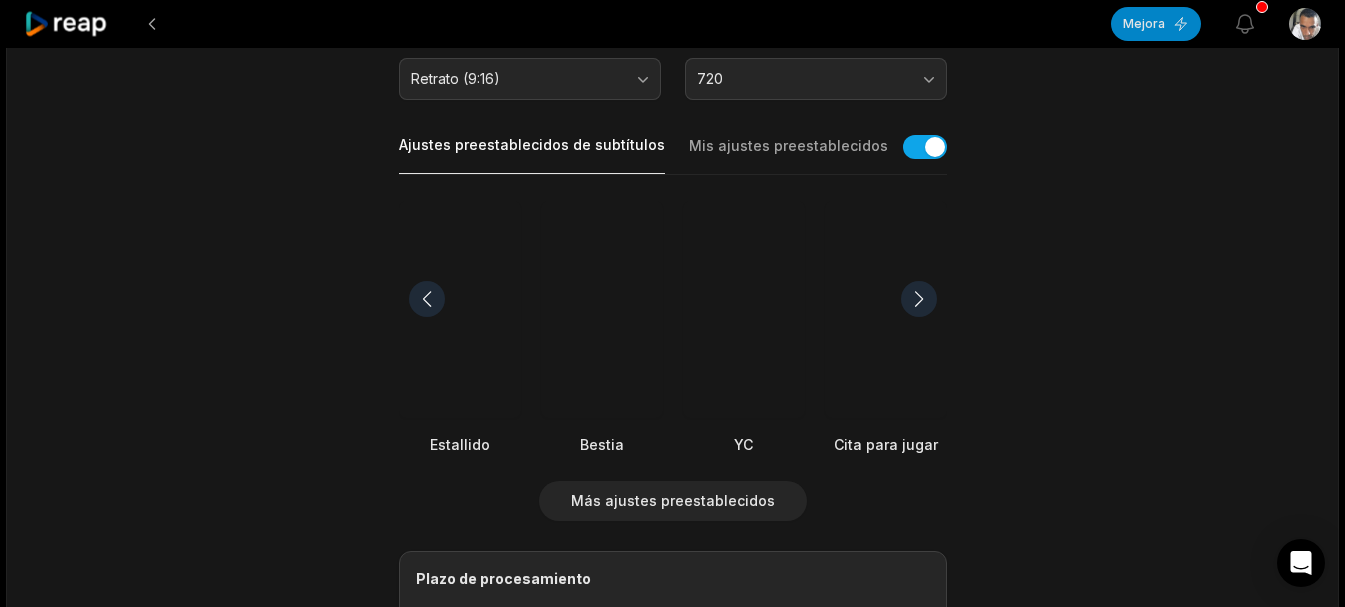 click at bounding box center (919, 299) 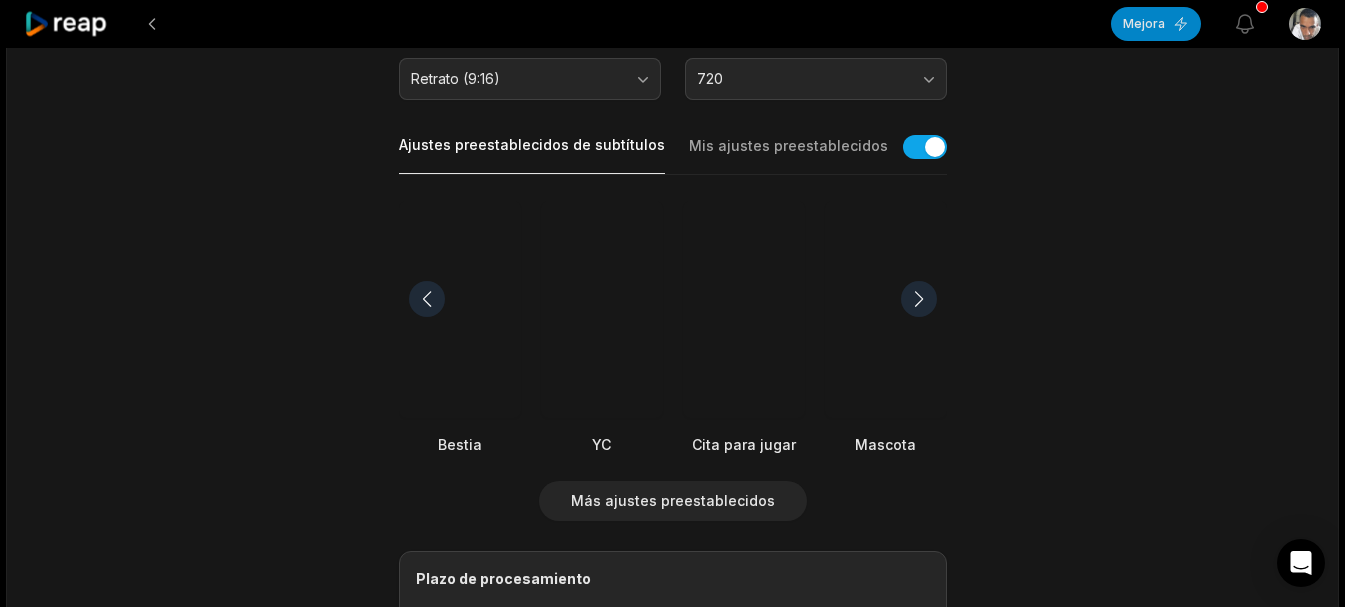 click at bounding box center (919, 299) 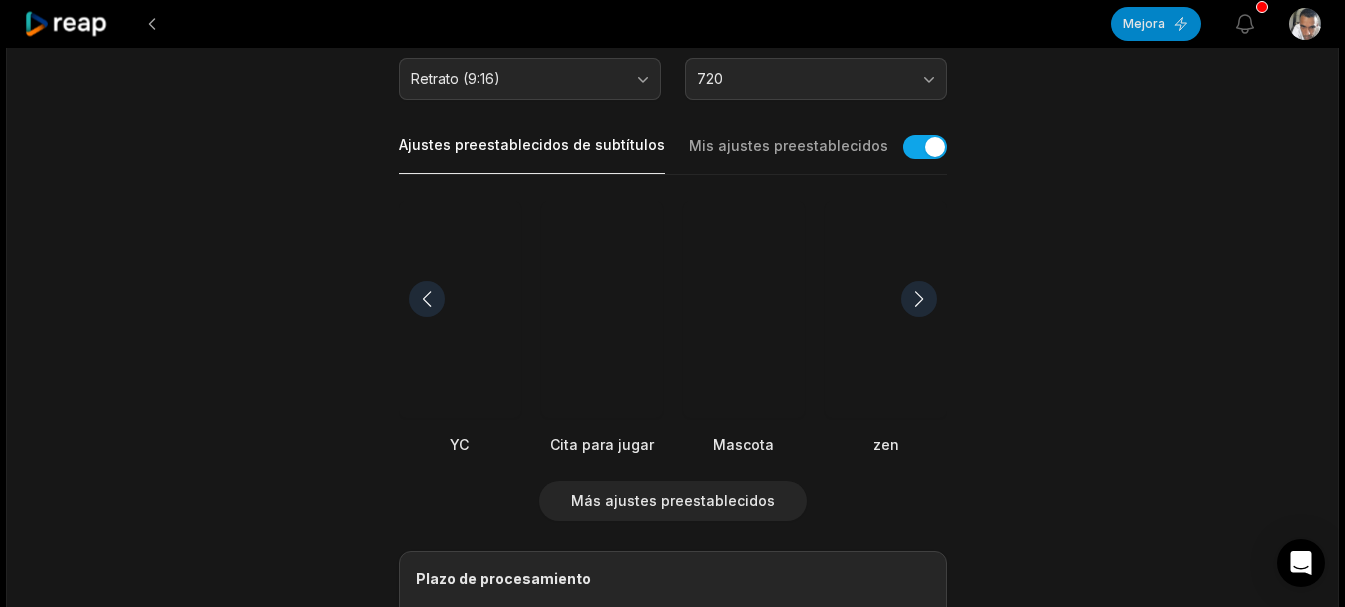 click at bounding box center (919, 299) 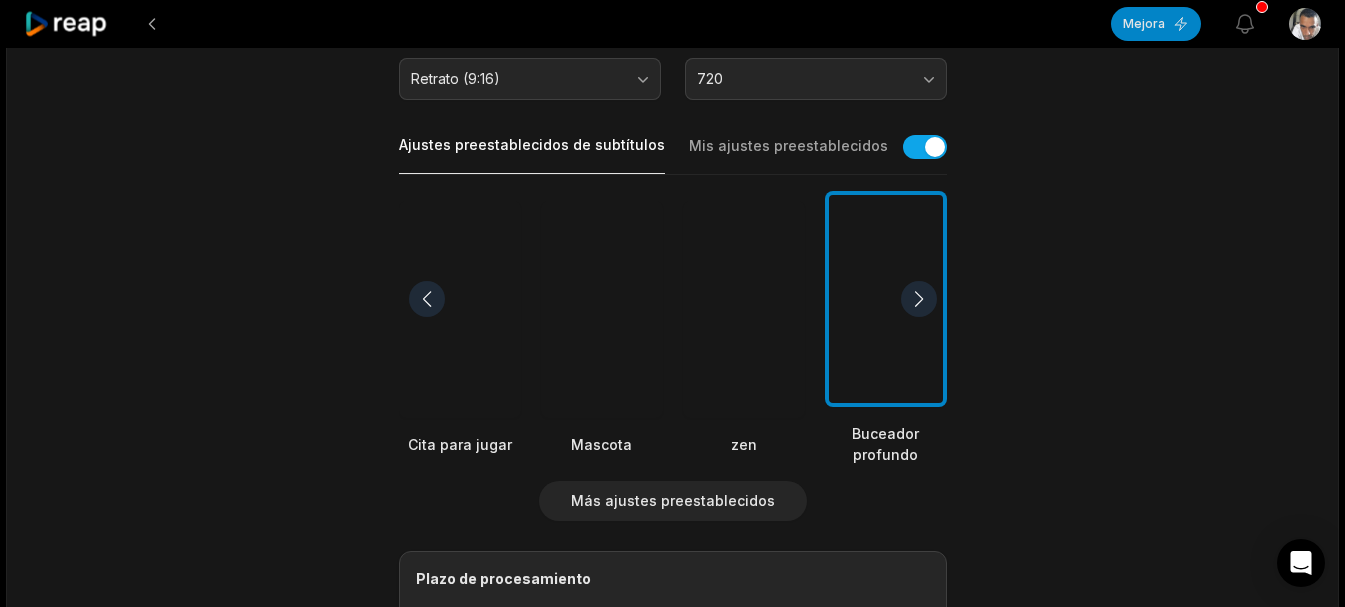 click at bounding box center (919, 299) 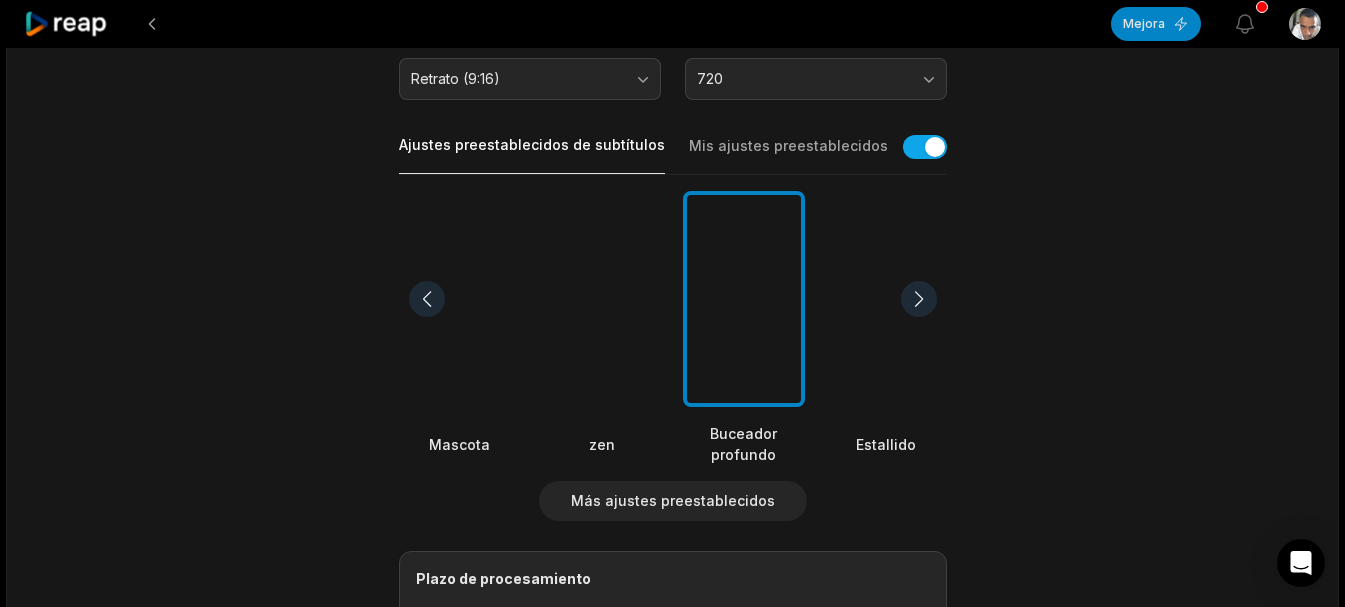 click at bounding box center (919, 299) 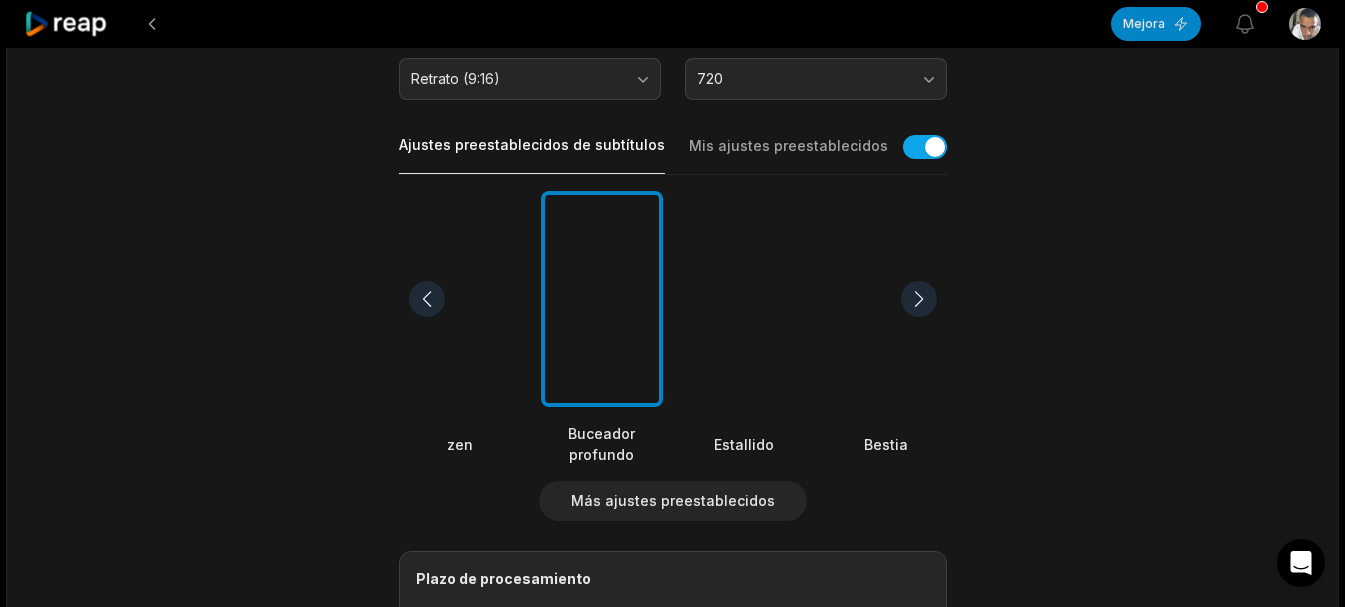 click at bounding box center [919, 299] 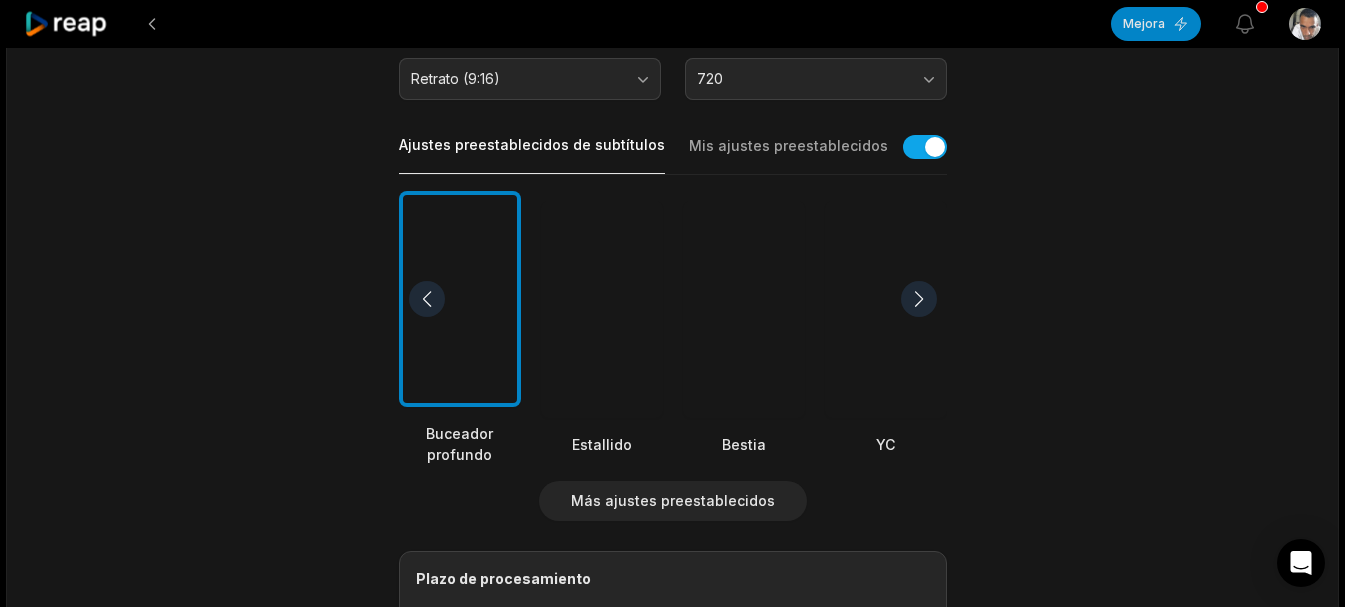 click at bounding box center [602, 309] 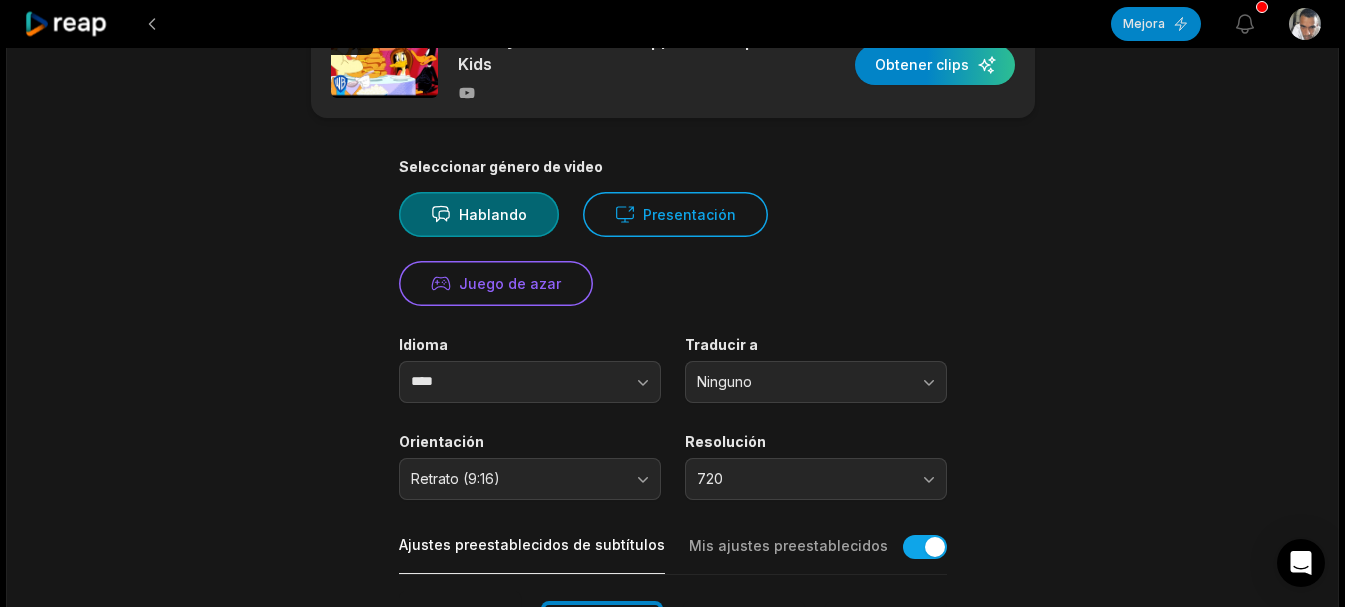 scroll, scrollTop: 0, scrollLeft: 0, axis: both 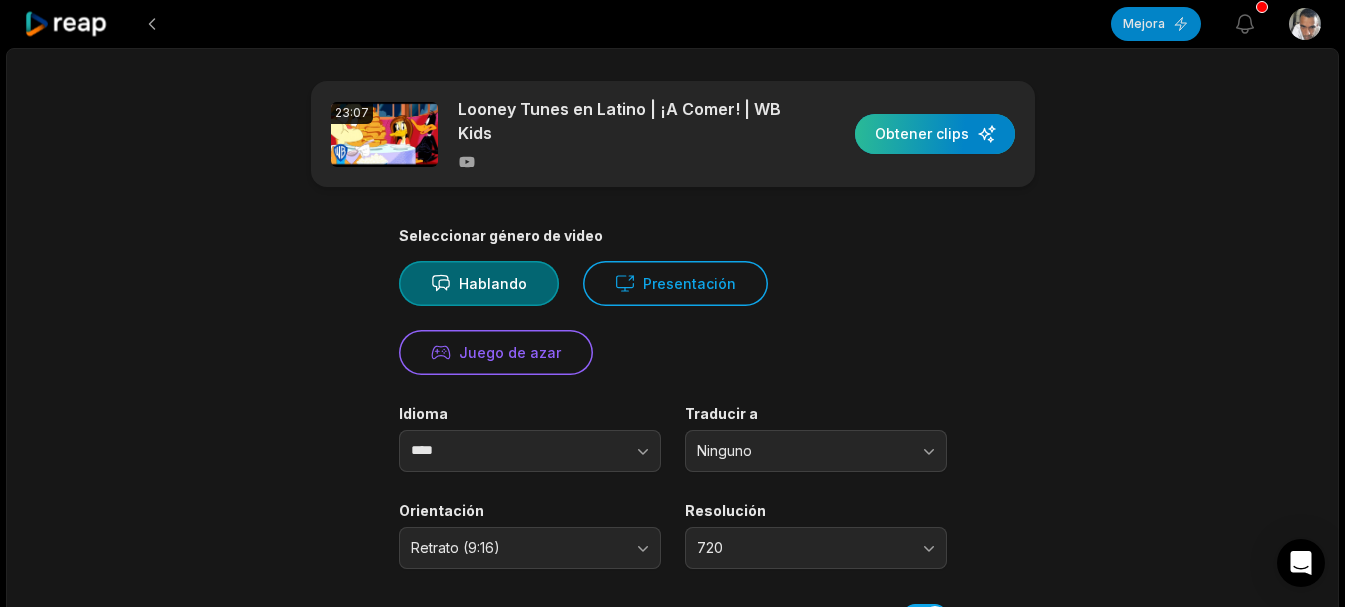 click at bounding box center [935, 134] 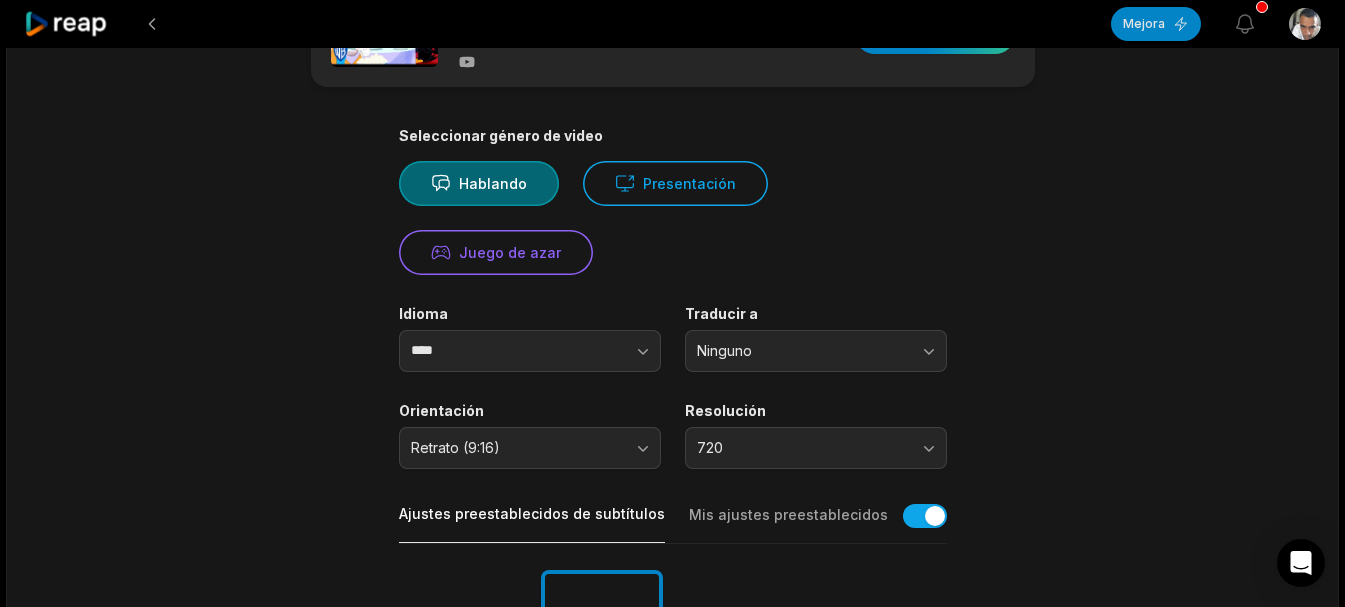 scroll, scrollTop: 300, scrollLeft: 0, axis: vertical 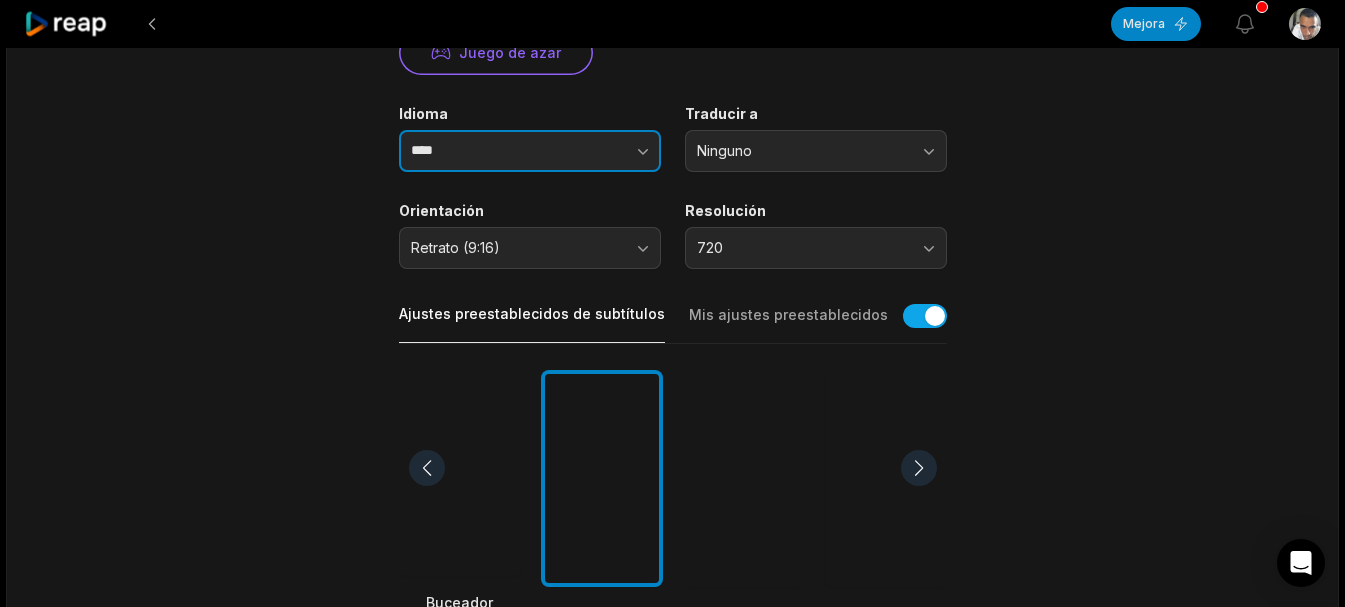 click 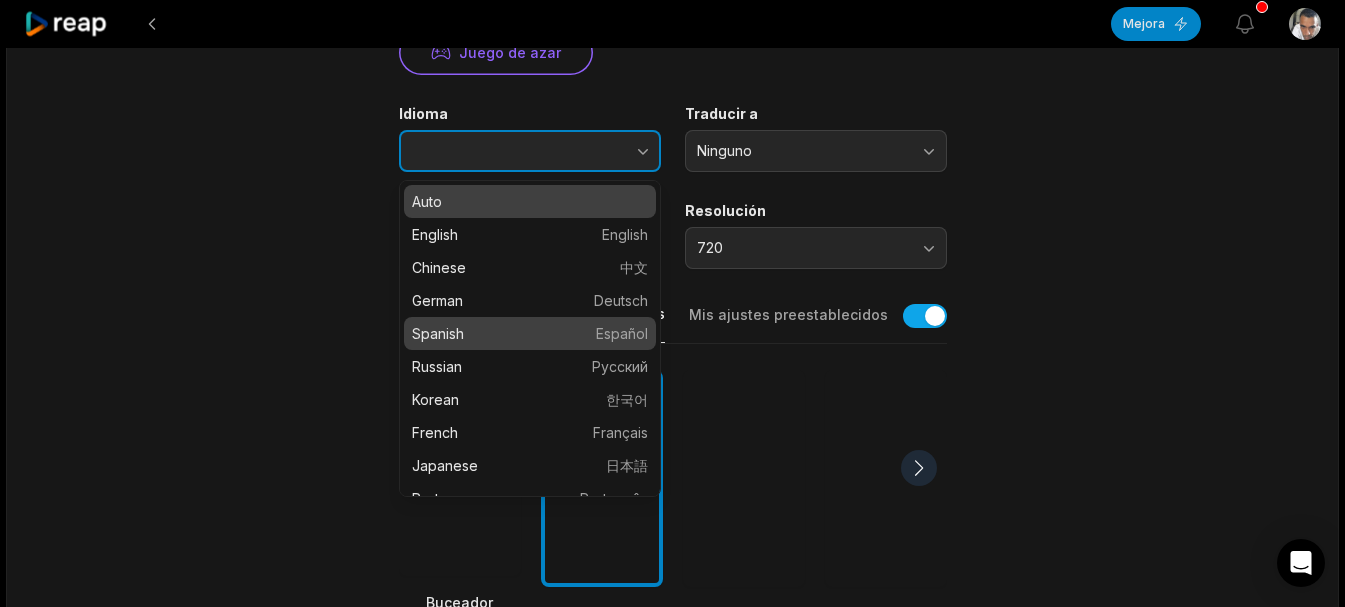 type on "*******" 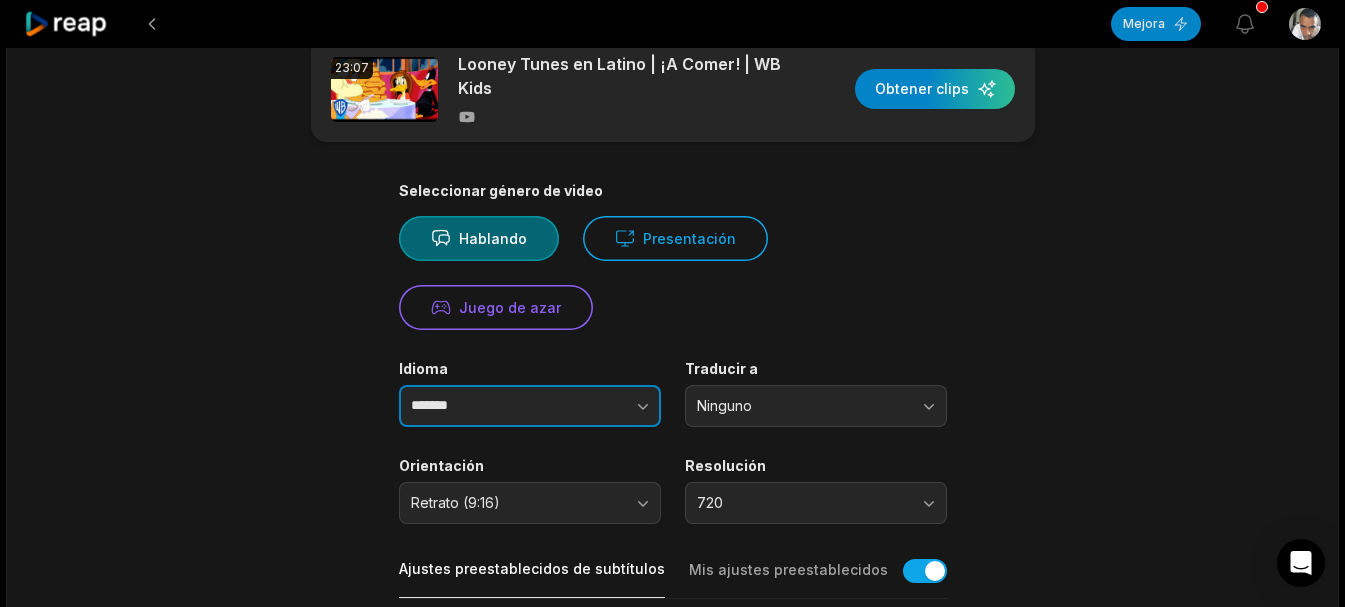 scroll, scrollTop: 0, scrollLeft: 0, axis: both 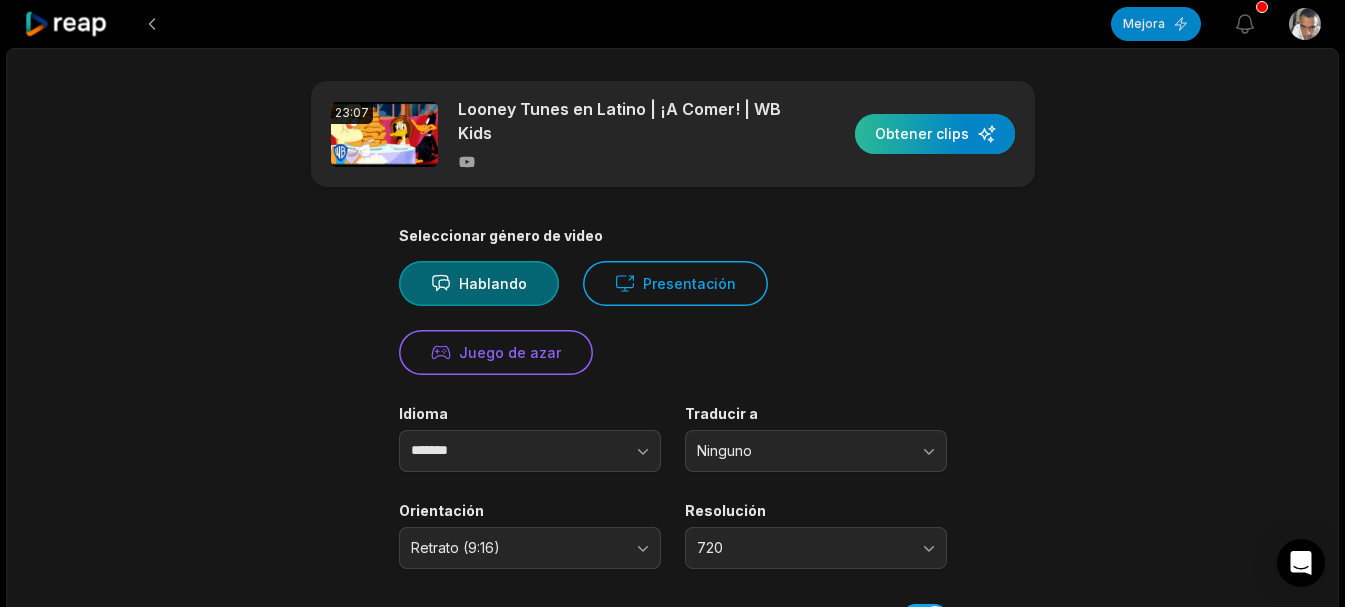 click at bounding box center (935, 134) 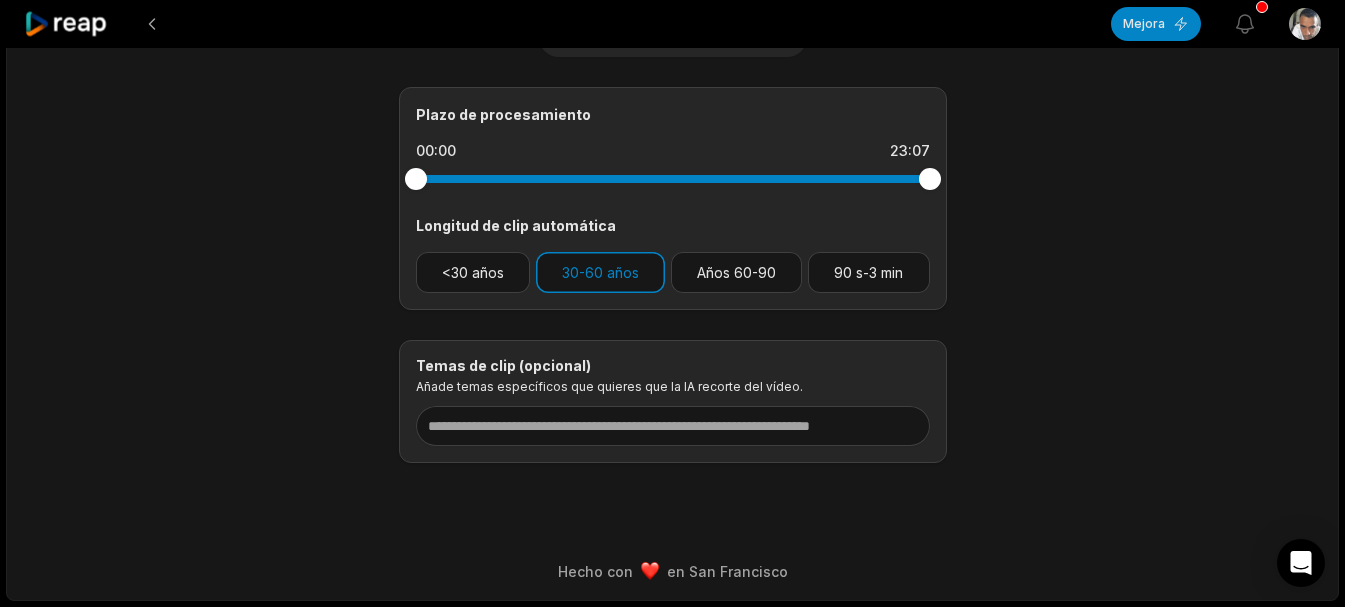 scroll, scrollTop: 1000, scrollLeft: 0, axis: vertical 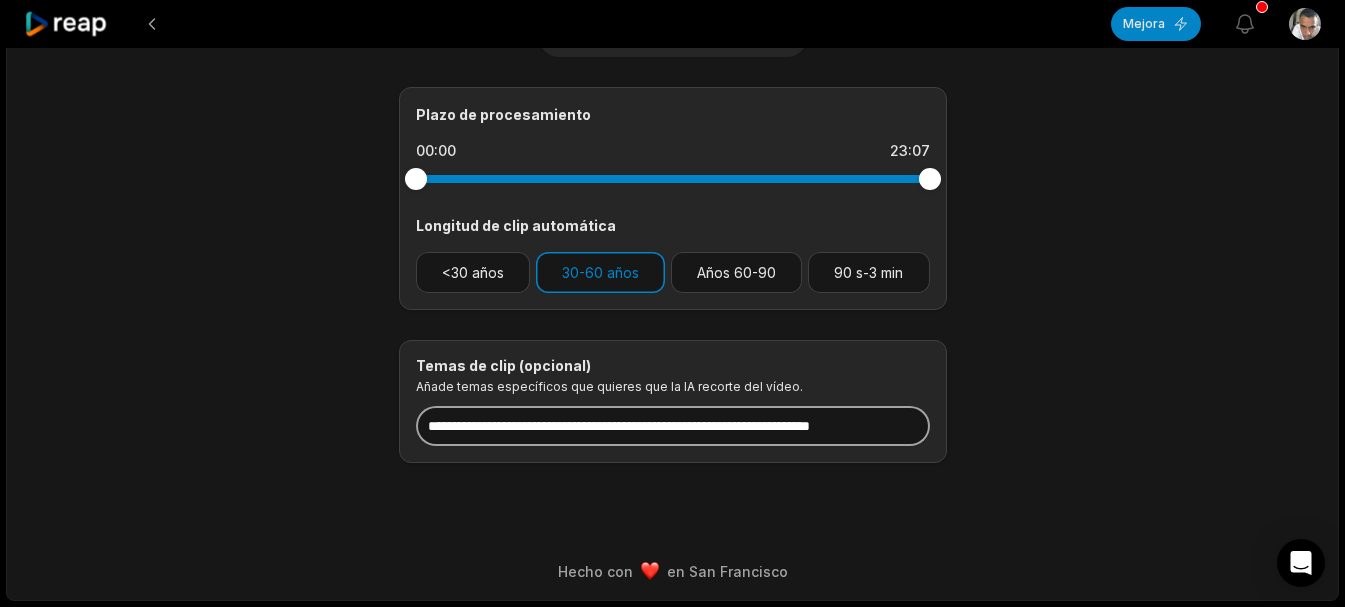 click at bounding box center (673, 426) 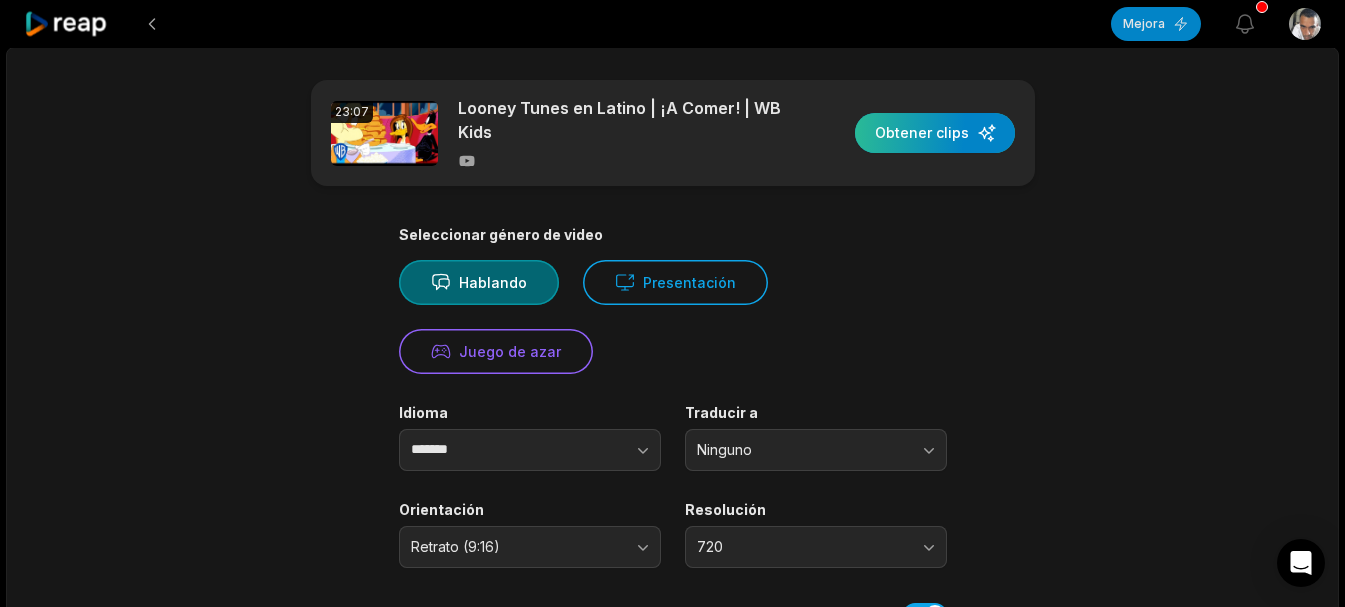 scroll, scrollTop: 0, scrollLeft: 0, axis: both 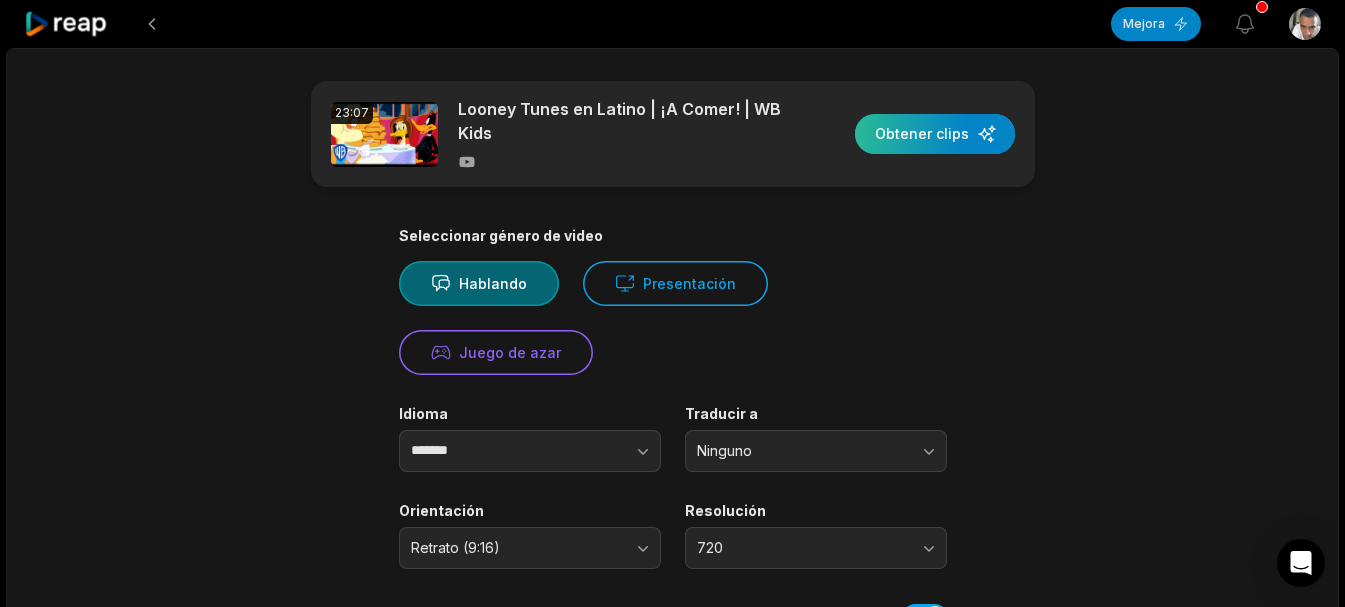 type on "**********" 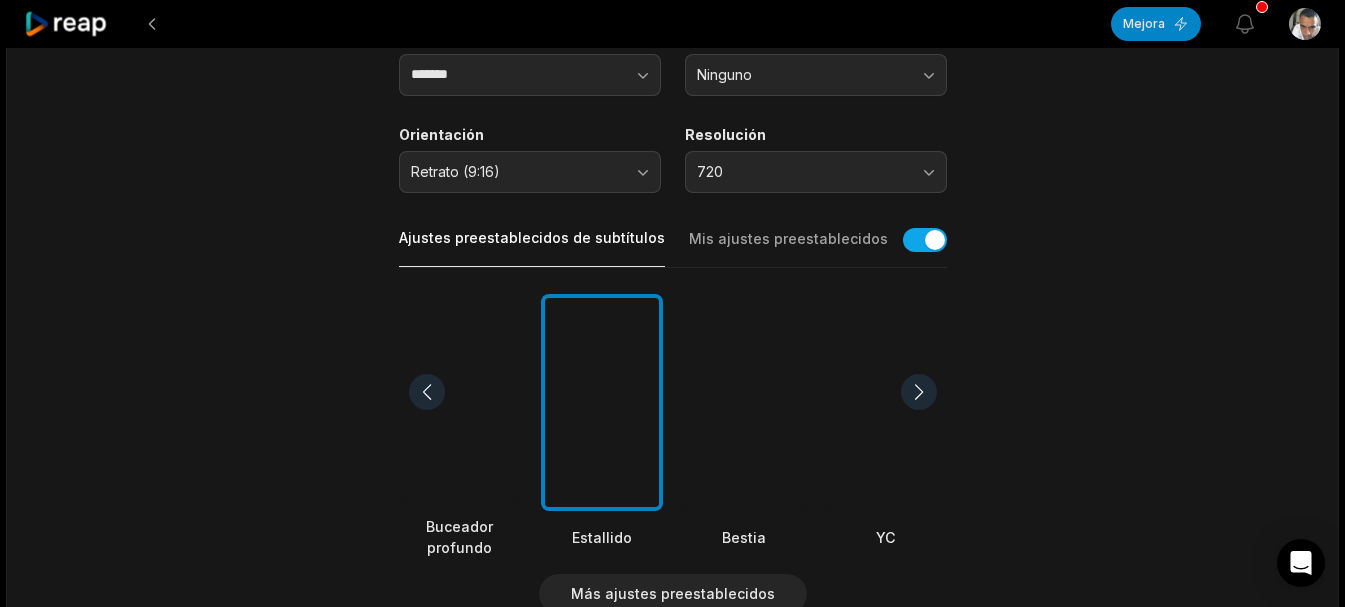 scroll, scrollTop: 0, scrollLeft: 0, axis: both 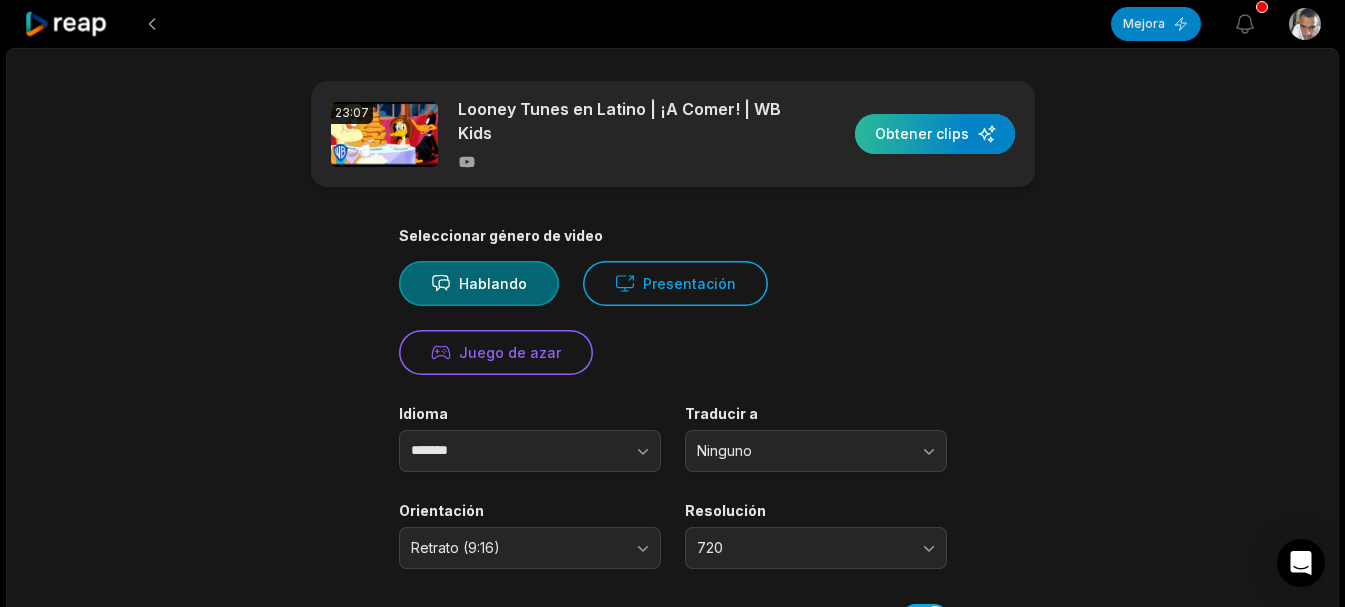 click at bounding box center [935, 134] 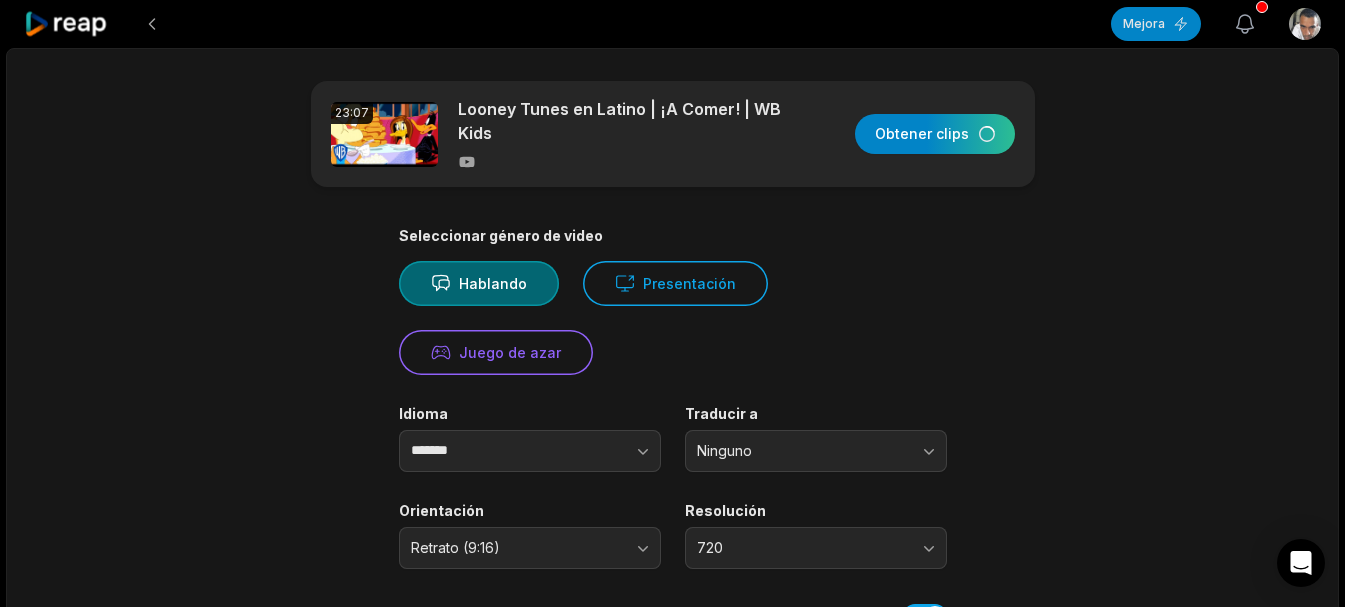 click 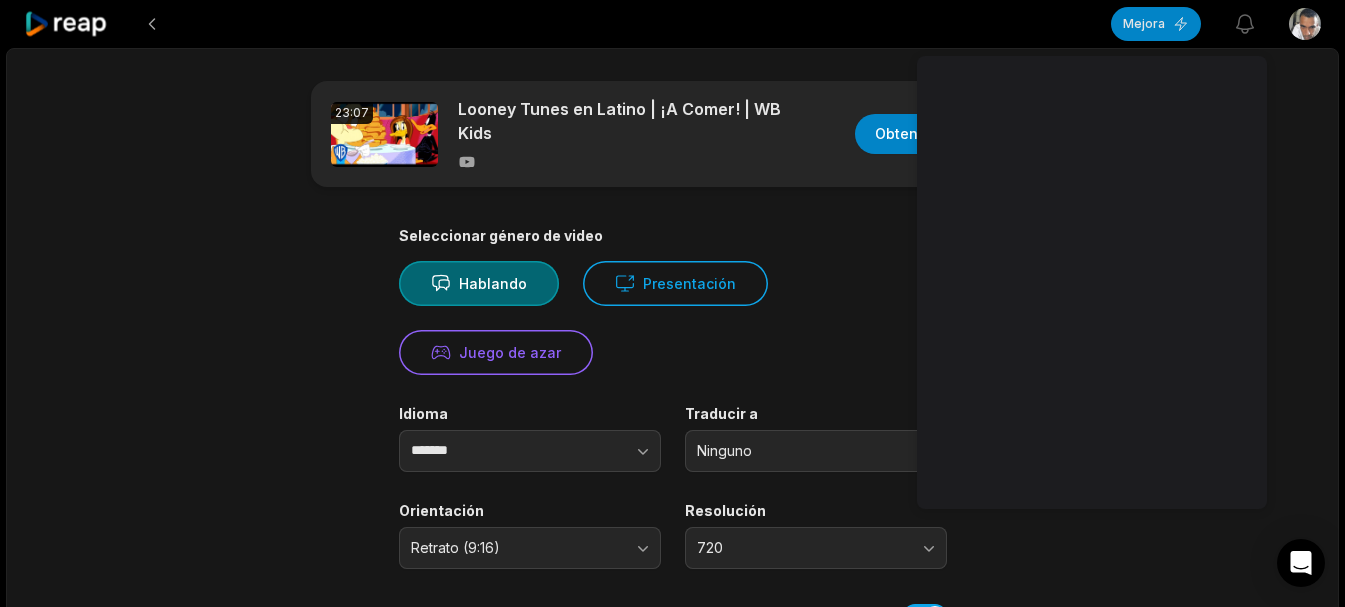 click on "**********" at bounding box center (672, 791) 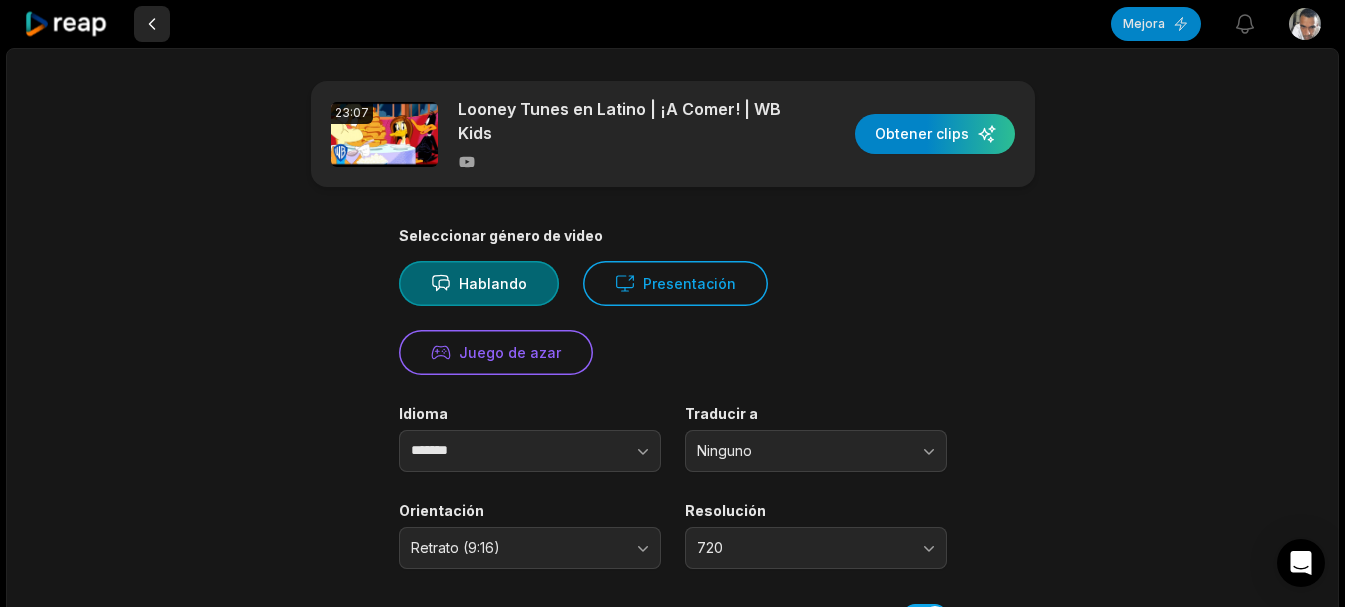 click at bounding box center [152, 24] 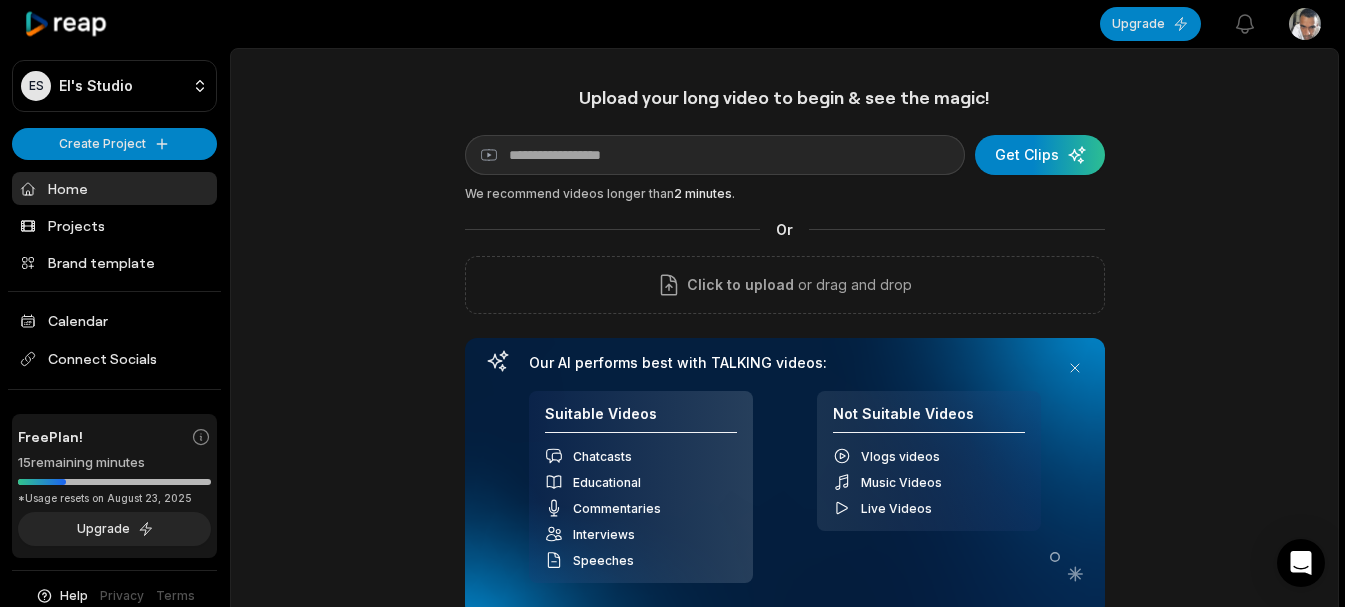 scroll, scrollTop: 27, scrollLeft: 0, axis: vertical 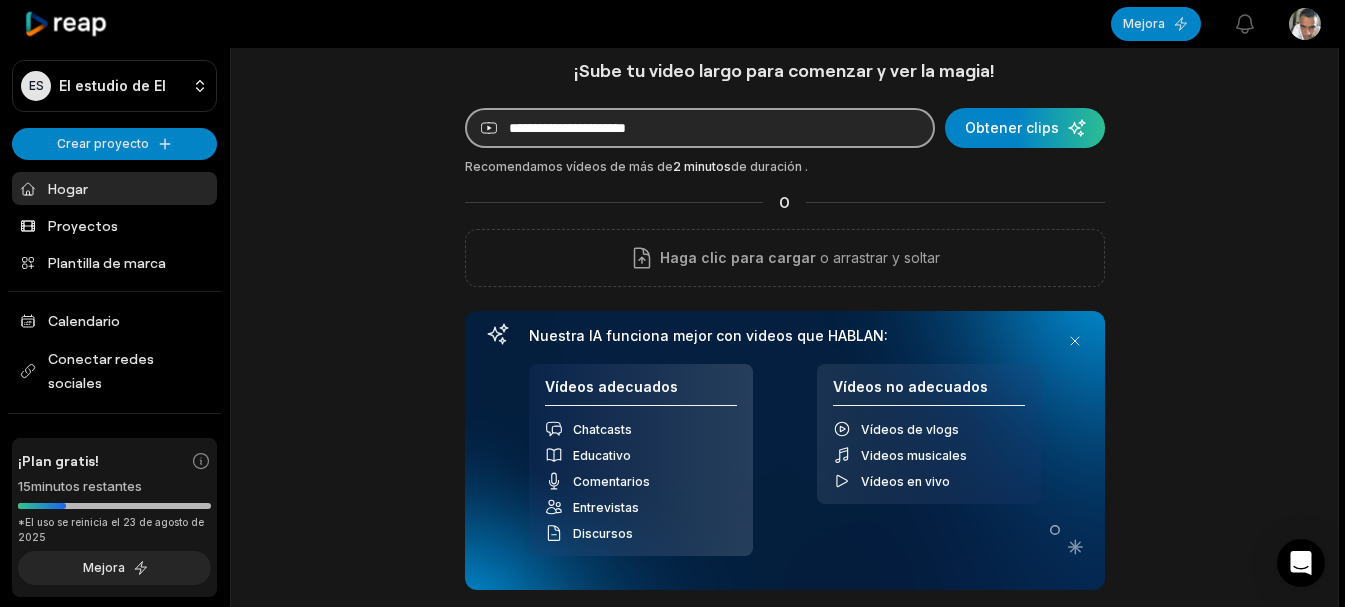 paste on "**********" 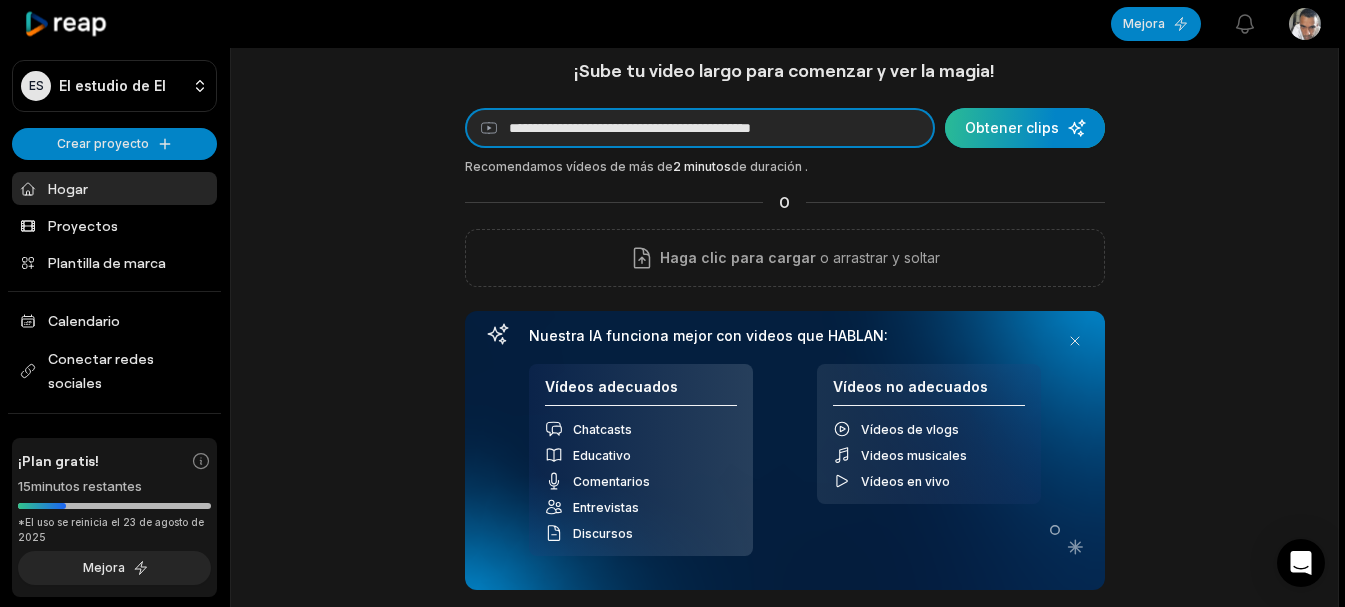 type on "**********" 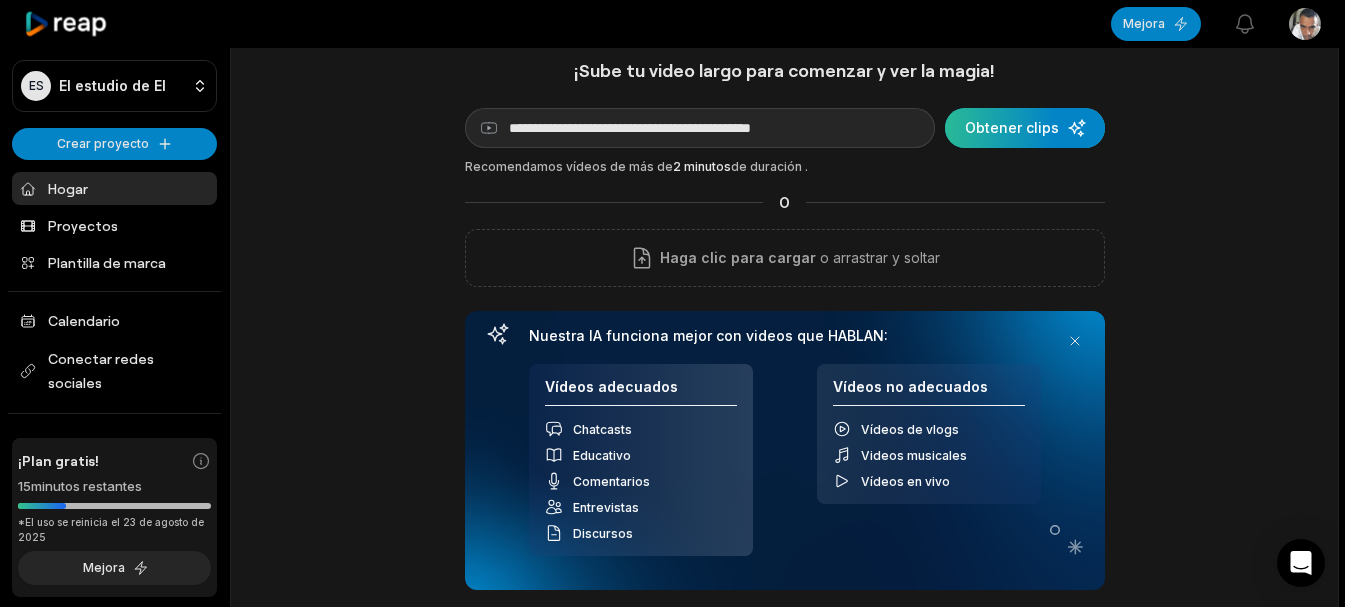 click at bounding box center [1025, 128] 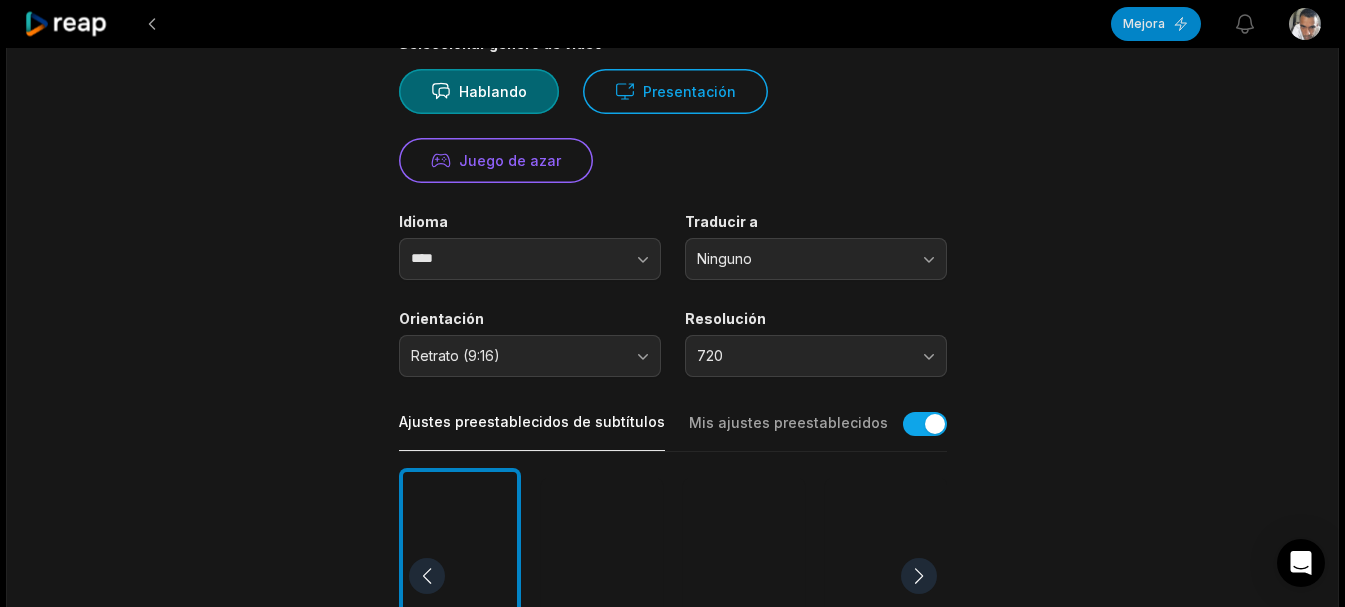 scroll, scrollTop: 200, scrollLeft: 0, axis: vertical 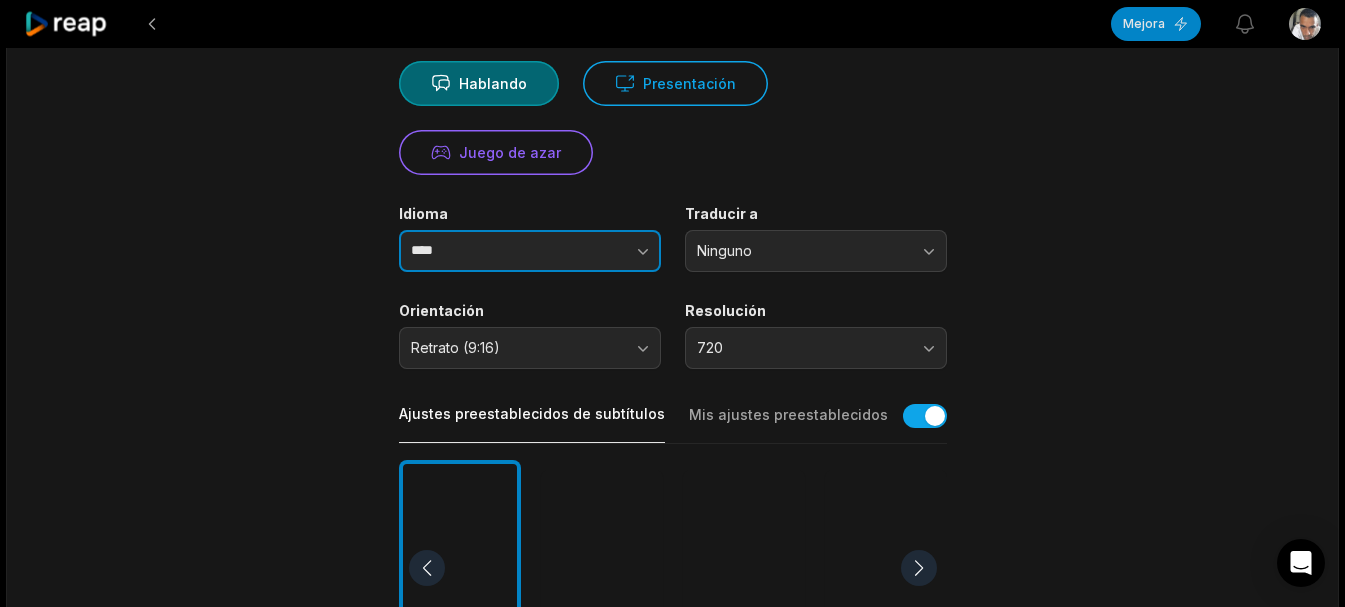 click 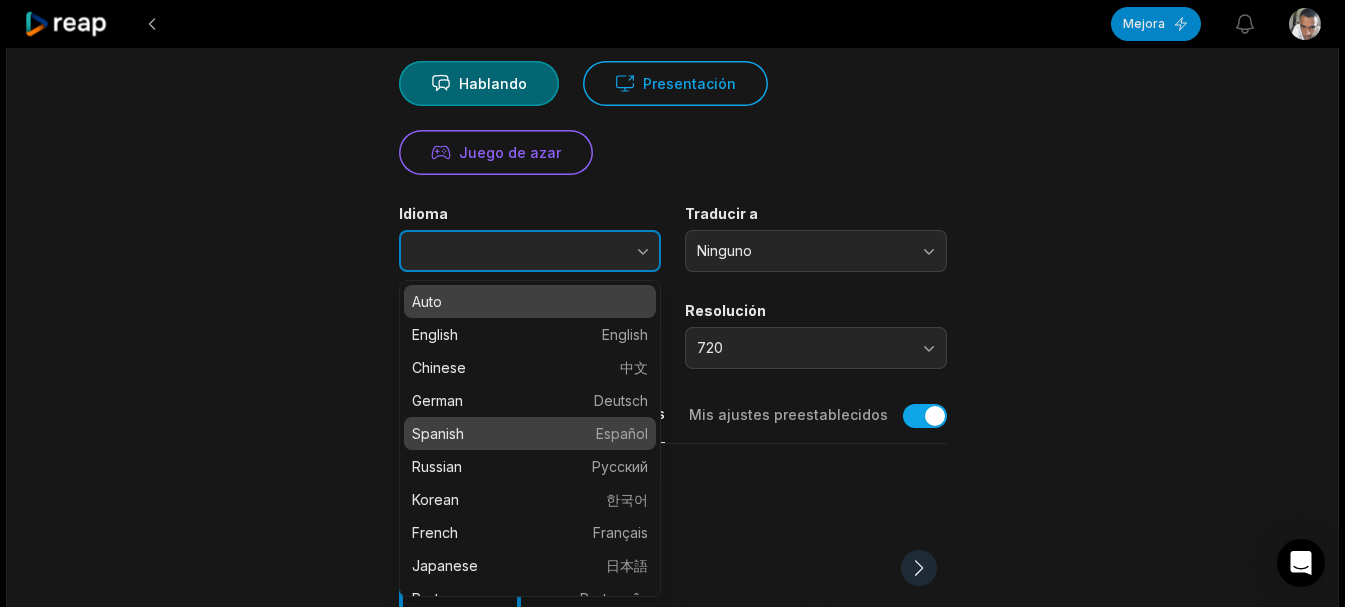 type on "*******" 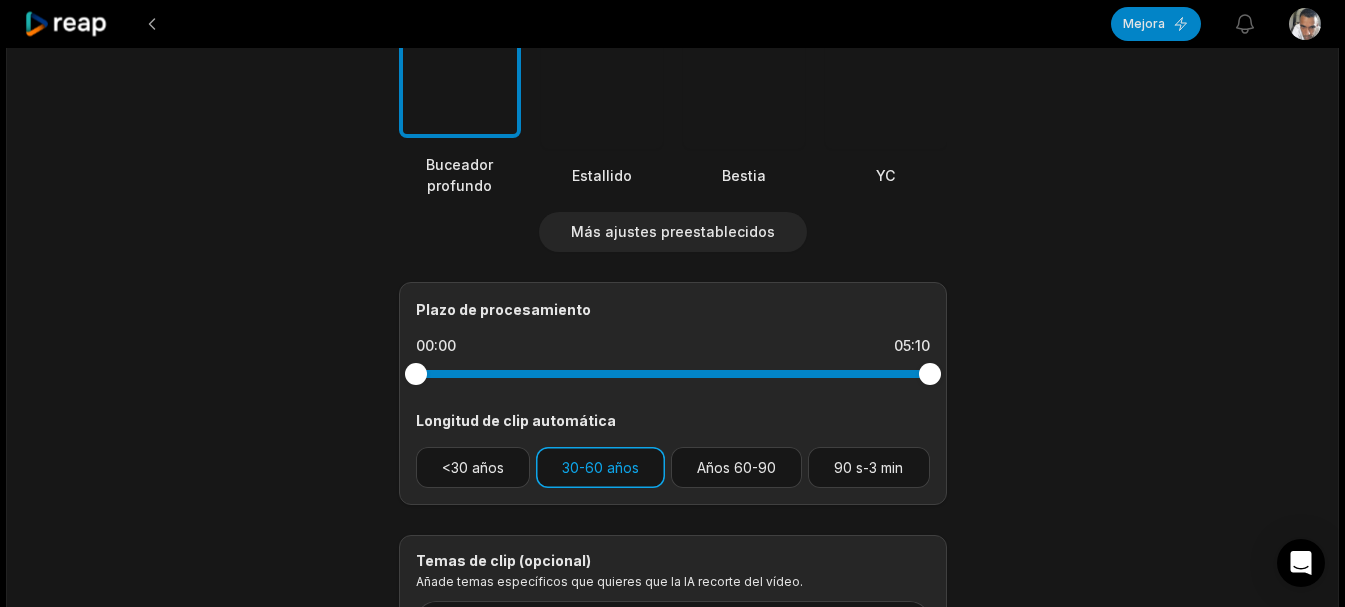 scroll, scrollTop: 500, scrollLeft: 0, axis: vertical 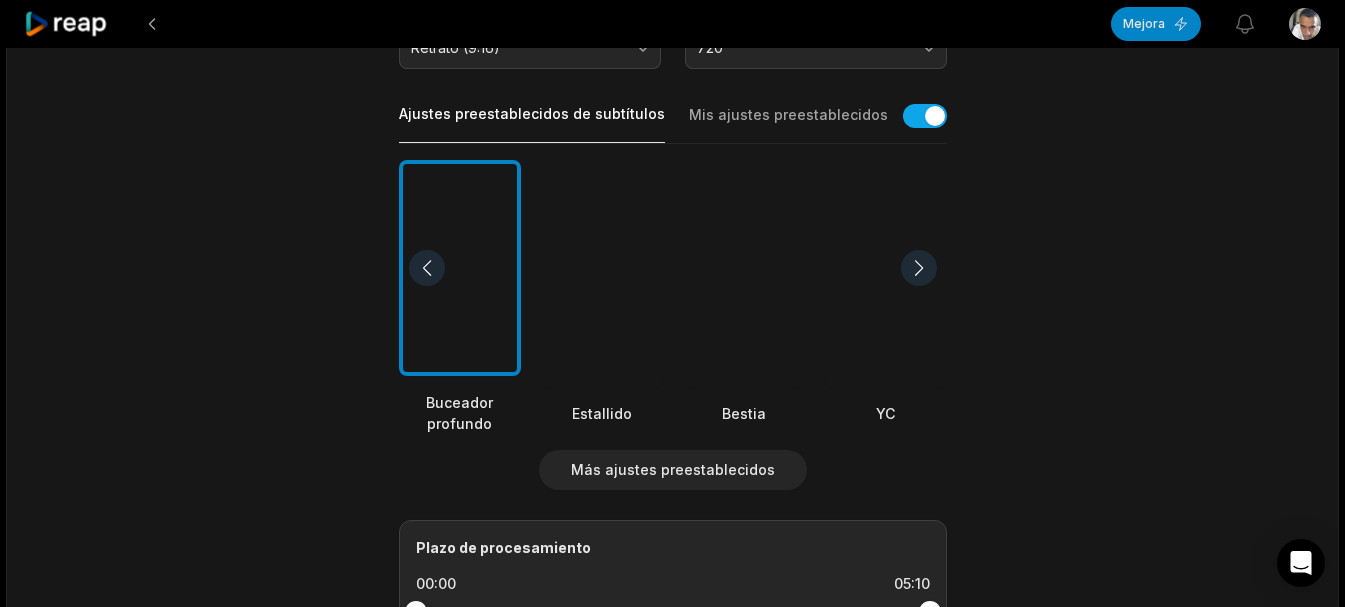 click at bounding box center [744, 278] 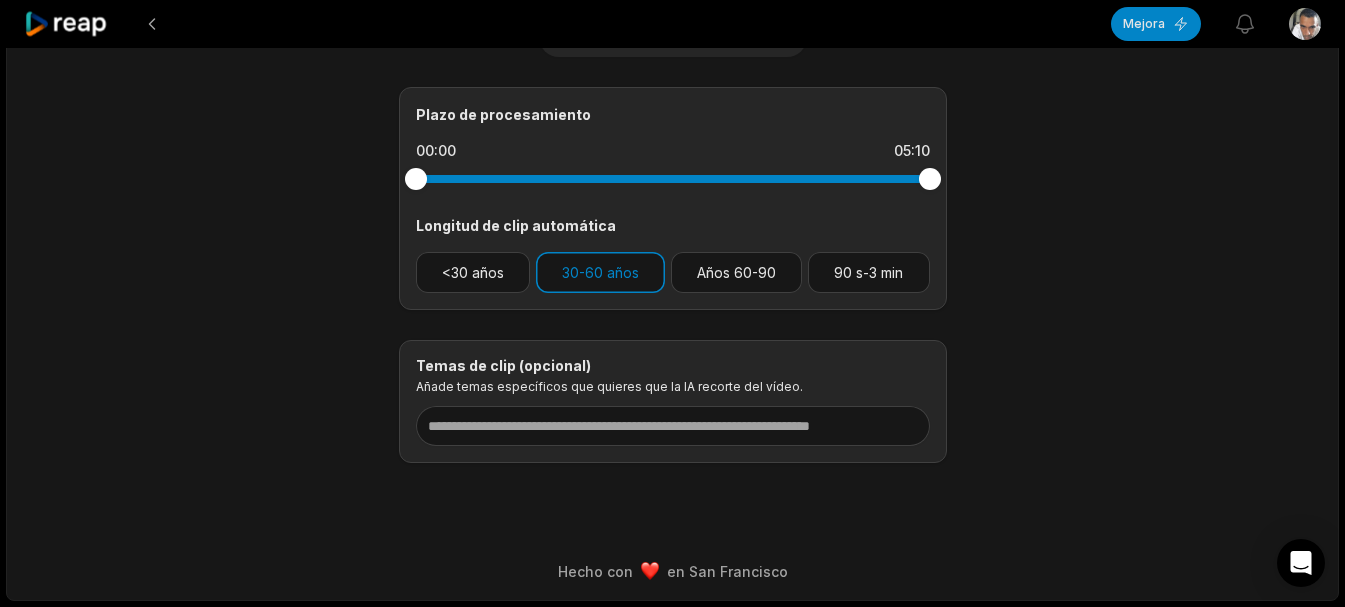 scroll, scrollTop: 1000, scrollLeft: 0, axis: vertical 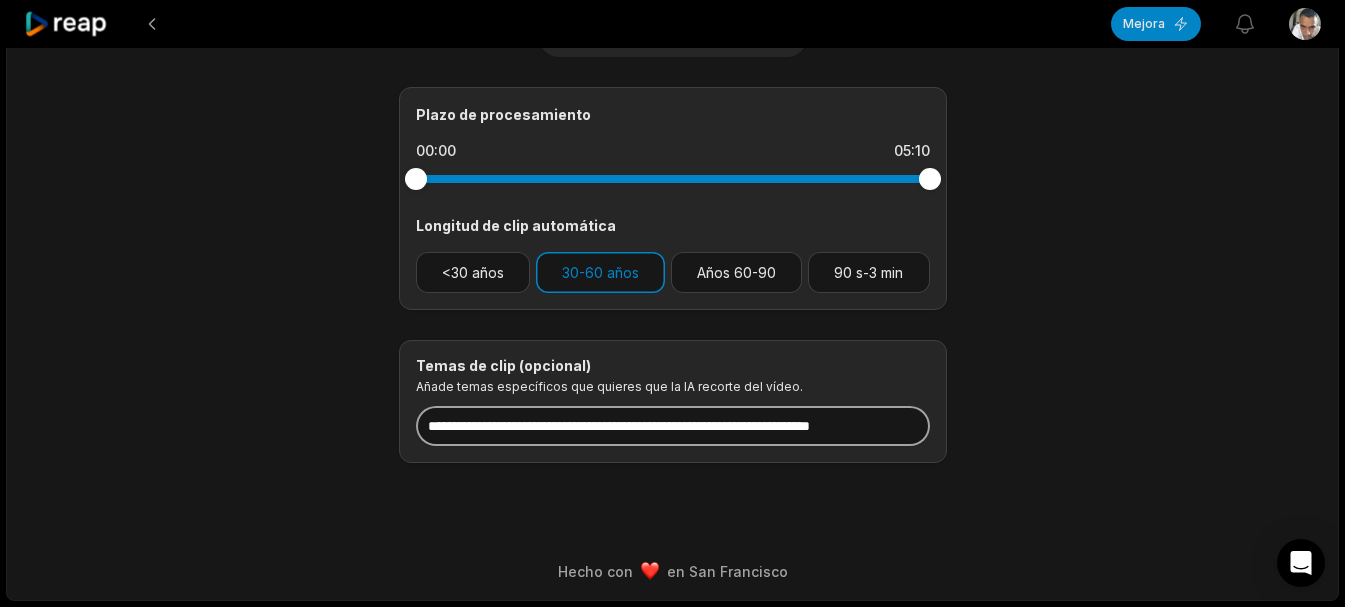 click at bounding box center [673, 426] 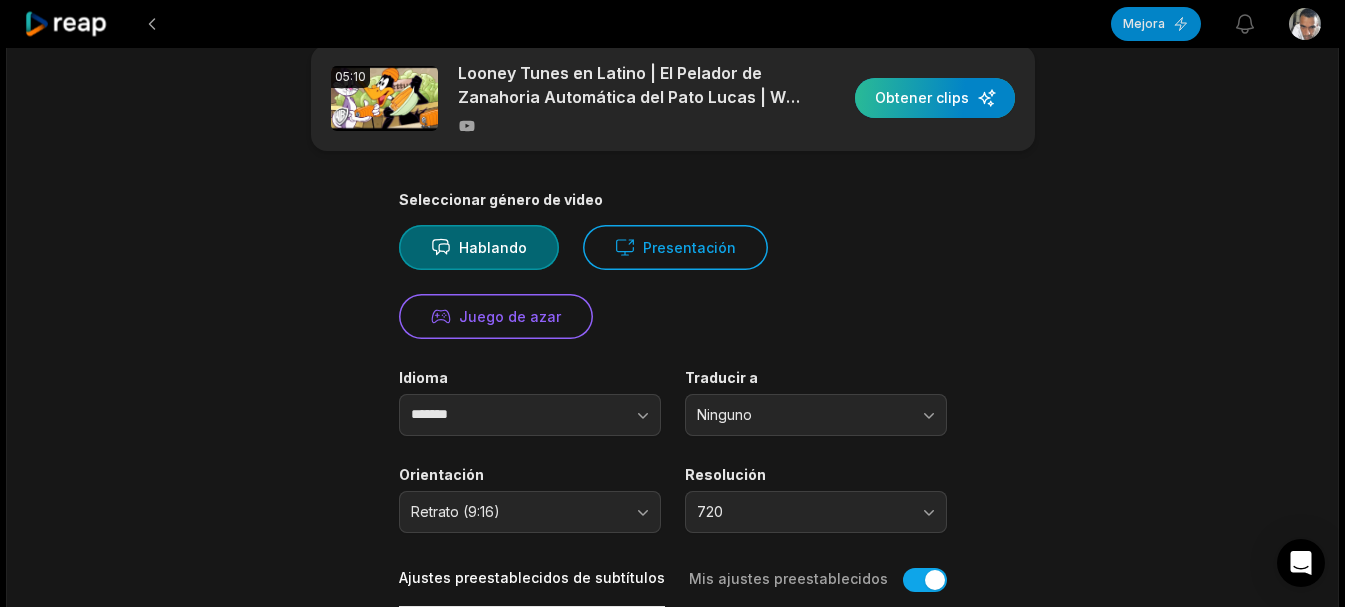 scroll, scrollTop: 0, scrollLeft: 0, axis: both 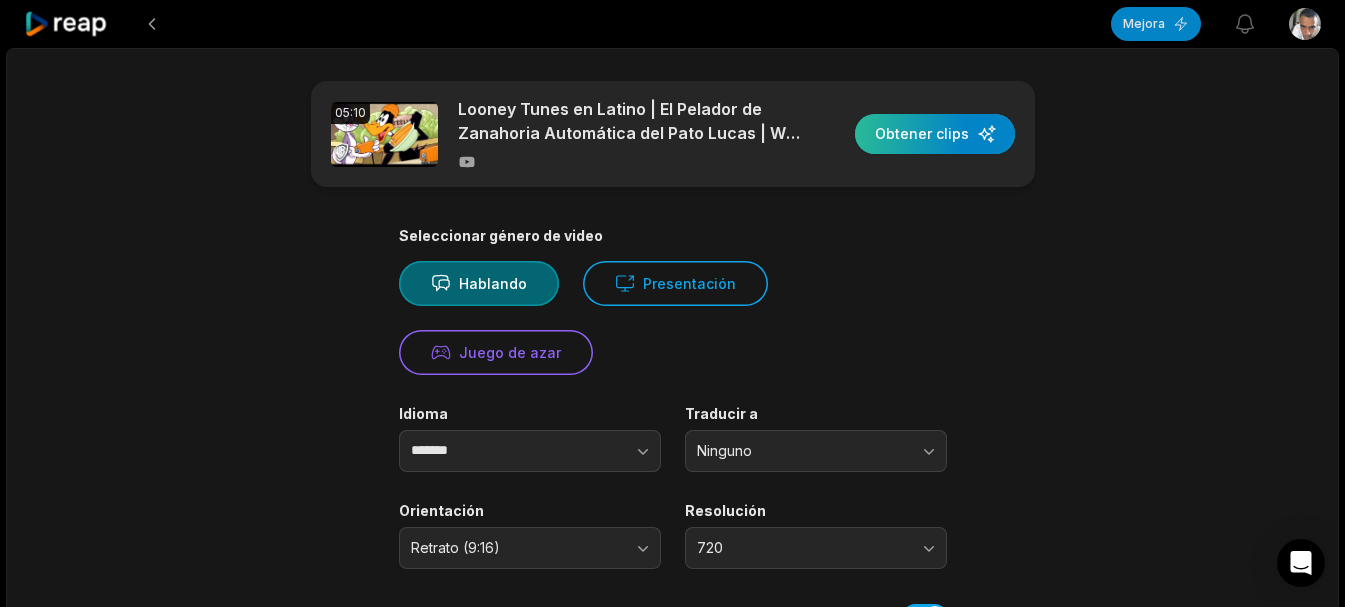 type on "**********" 